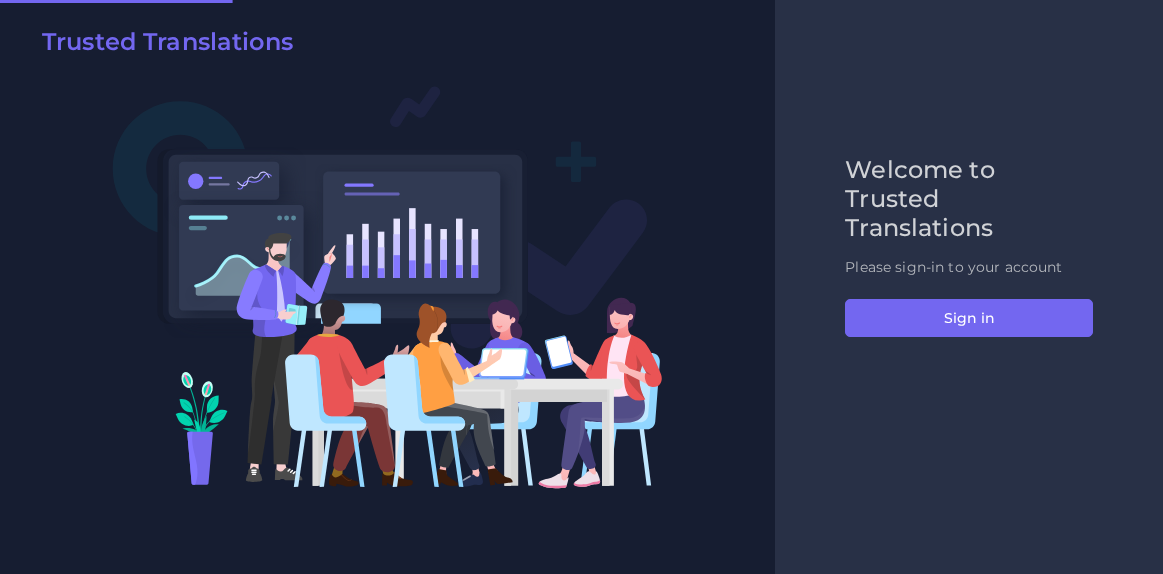scroll, scrollTop: 0, scrollLeft: 0, axis: both 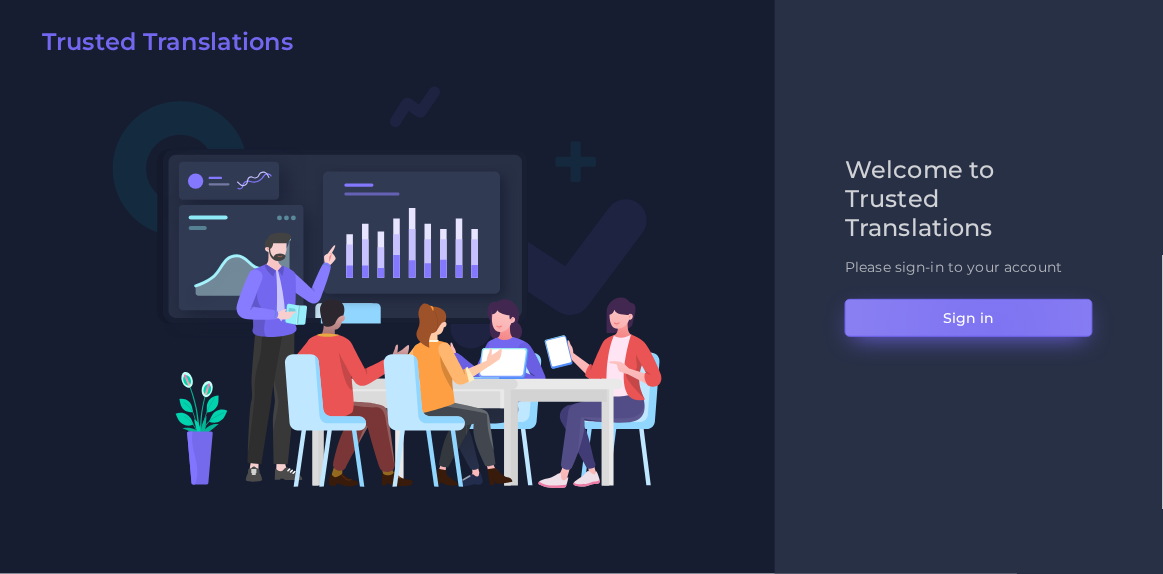 click on "Sign in" at bounding box center [969, 318] 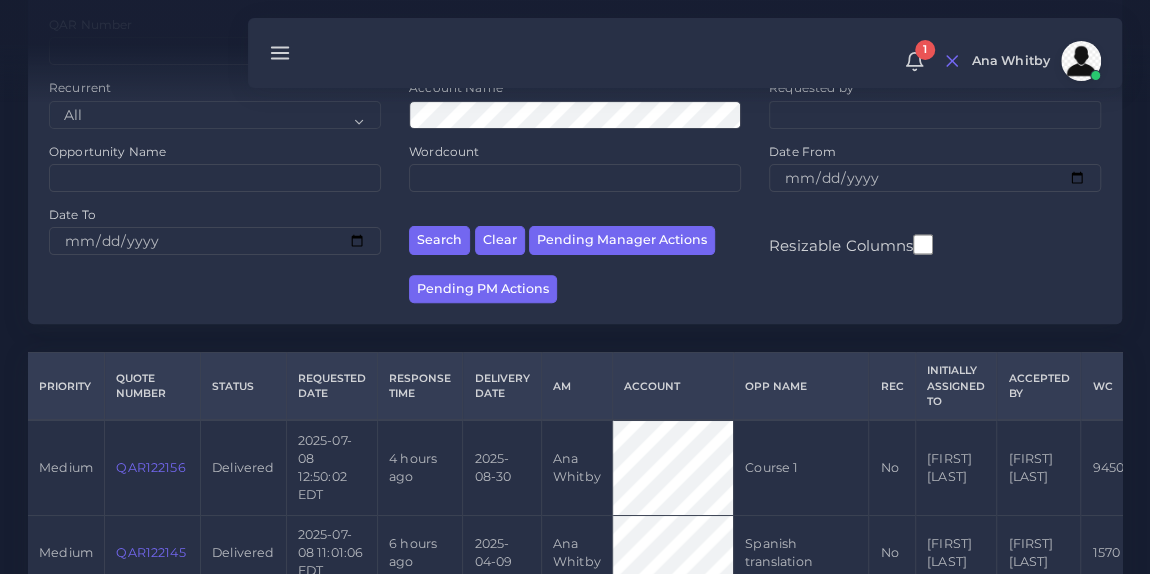 scroll, scrollTop: 205, scrollLeft: 0, axis: vertical 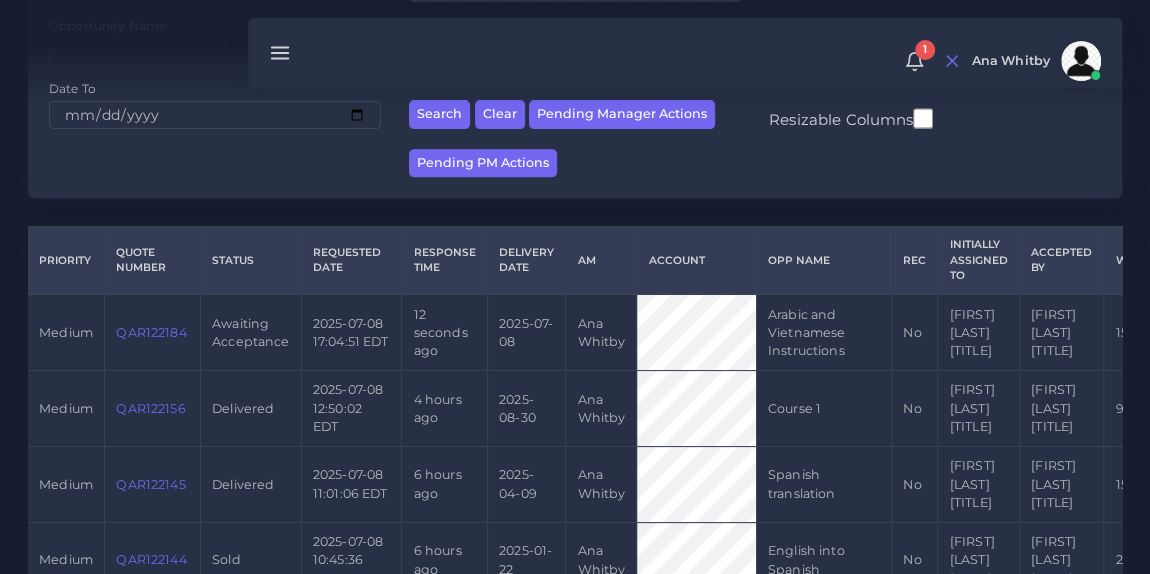 click on "QAR122184" at bounding box center (151, 332) 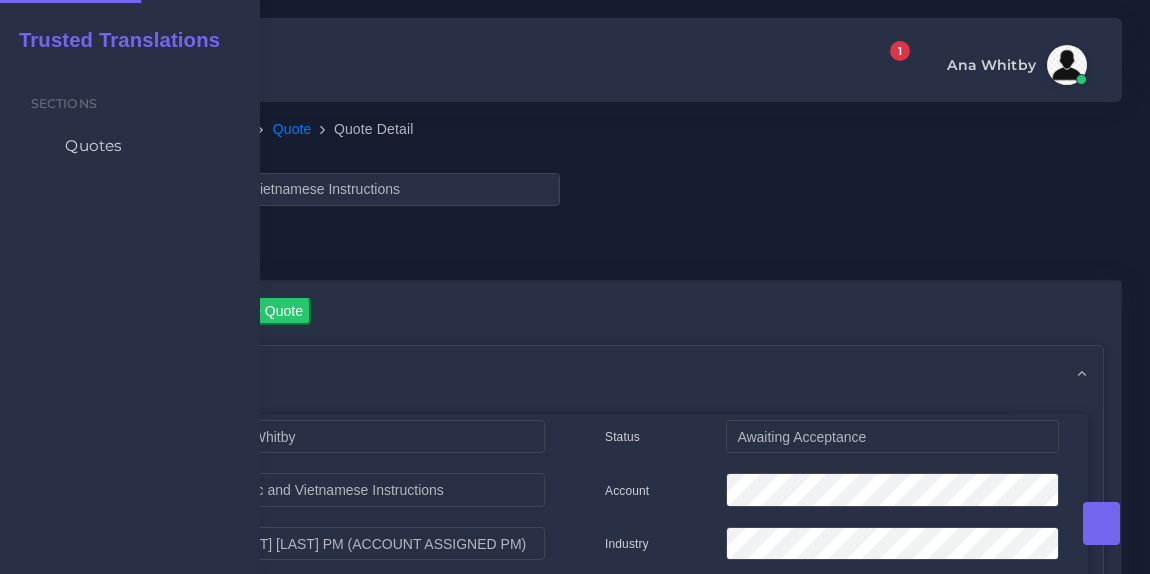 scroll, scrollTop: 0, scrollLeft: 0, axis: both 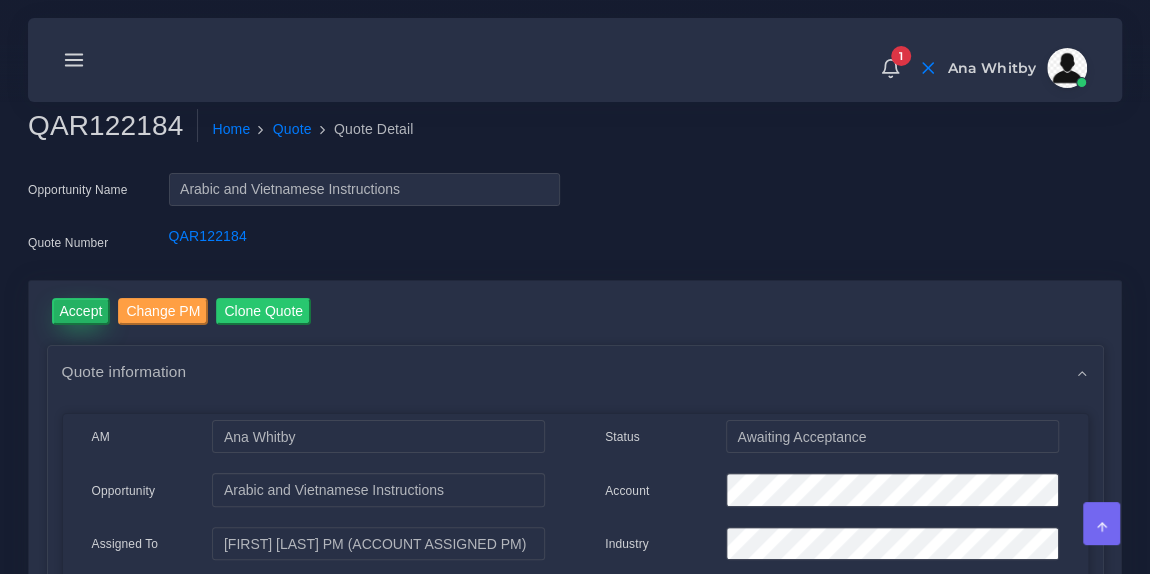 click on "Accept" at bounding box center (81, 311) 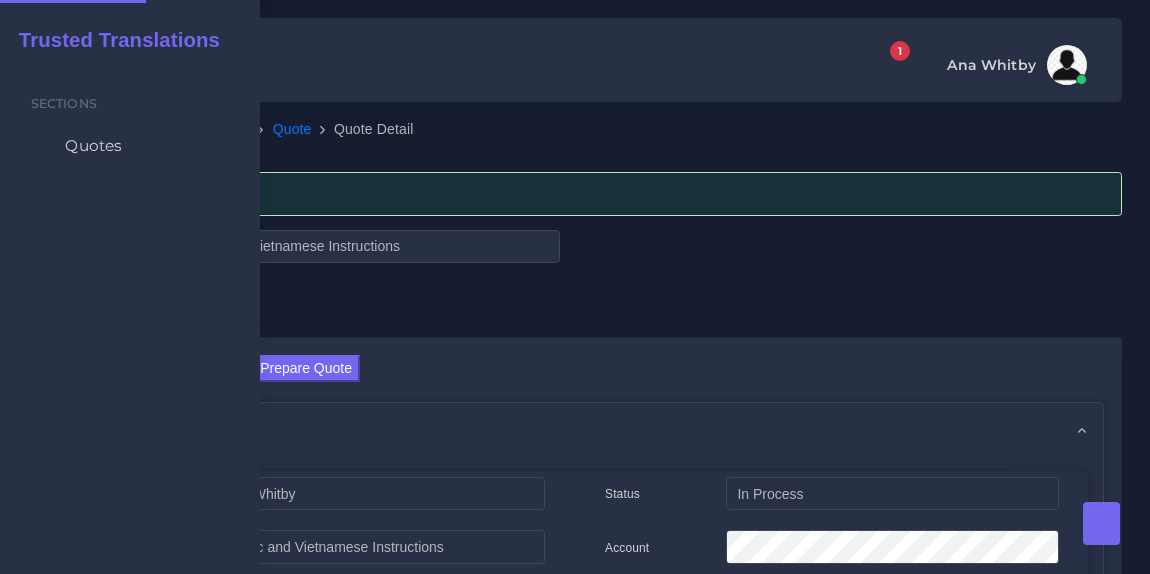 scroll, scrollTop: 0, scrollLeft: 0, axis: both 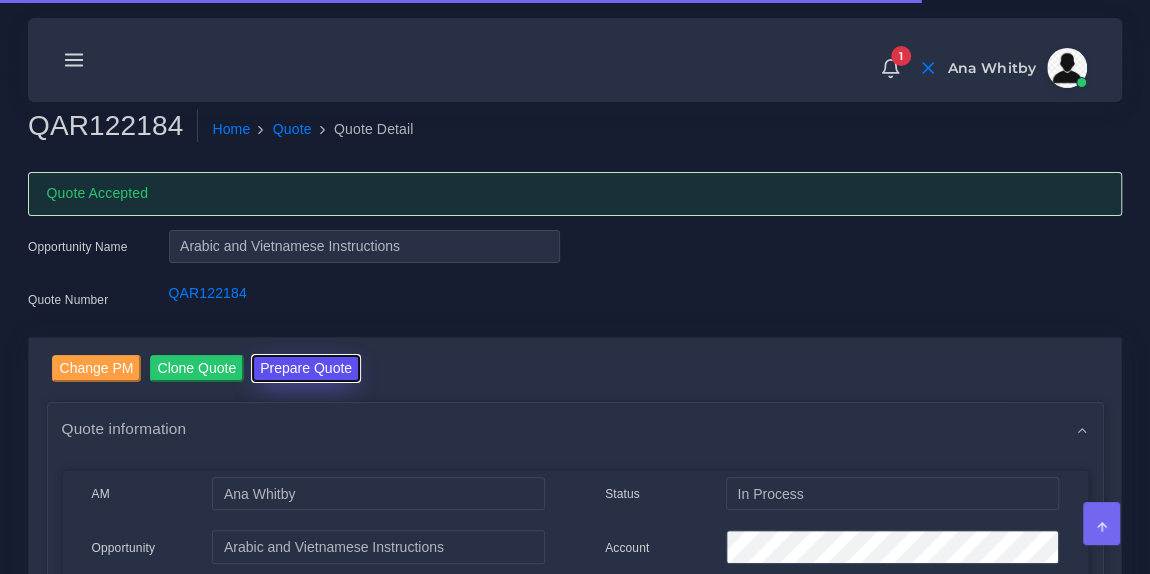 click on "Prepare Quote" at bounding box center [306, 368] 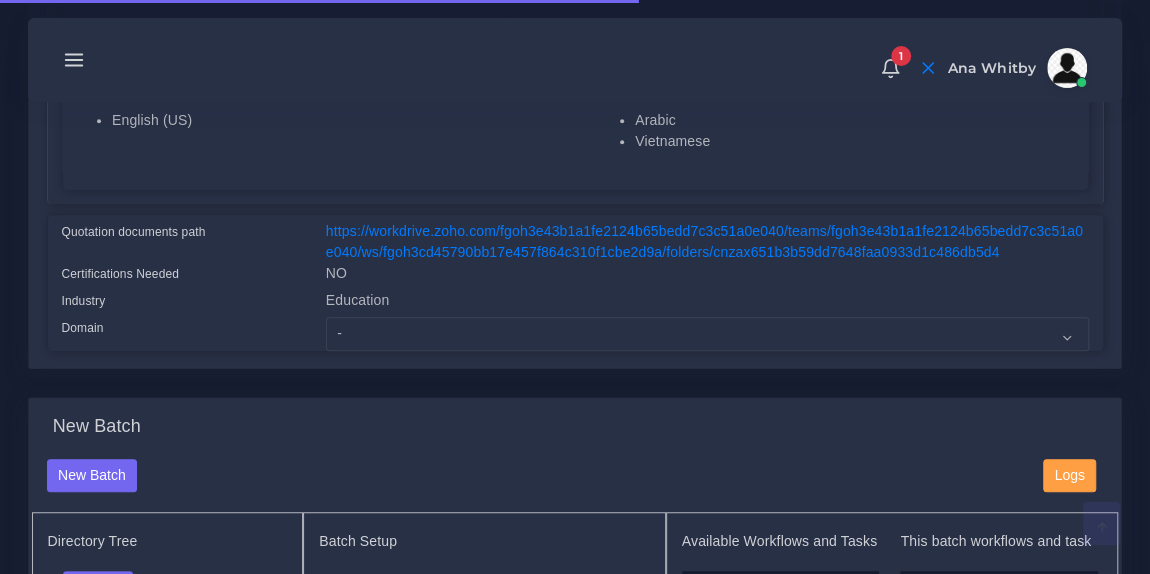 scroll, scrollTop: 450, scrollLeft: 0, axis: vertical 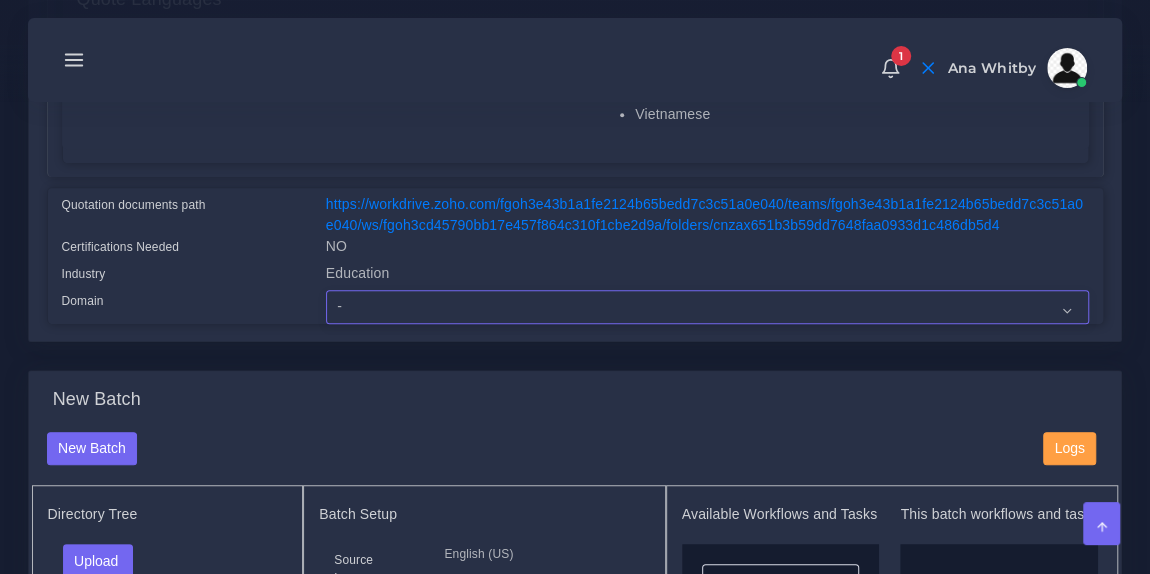 click on "-
Advertising and Media
Agriculture, Forestry and Fishing
Architecture, Building and Construction
Automotive
Chemicals
Computer Hardware
Computer Software
Consumer Electronics - Home appliances
Education
Energy, Water, Transportation and Utilities
Finance - Banking
Food Manufacturing and Services
Healthcare and Health Sciences
Hospitality, Leisure, Tourism and Arts
Human Resources - HR
Industrial Electronics
Industrial Manufacturing Insurance" at bounding box center (707, 307) 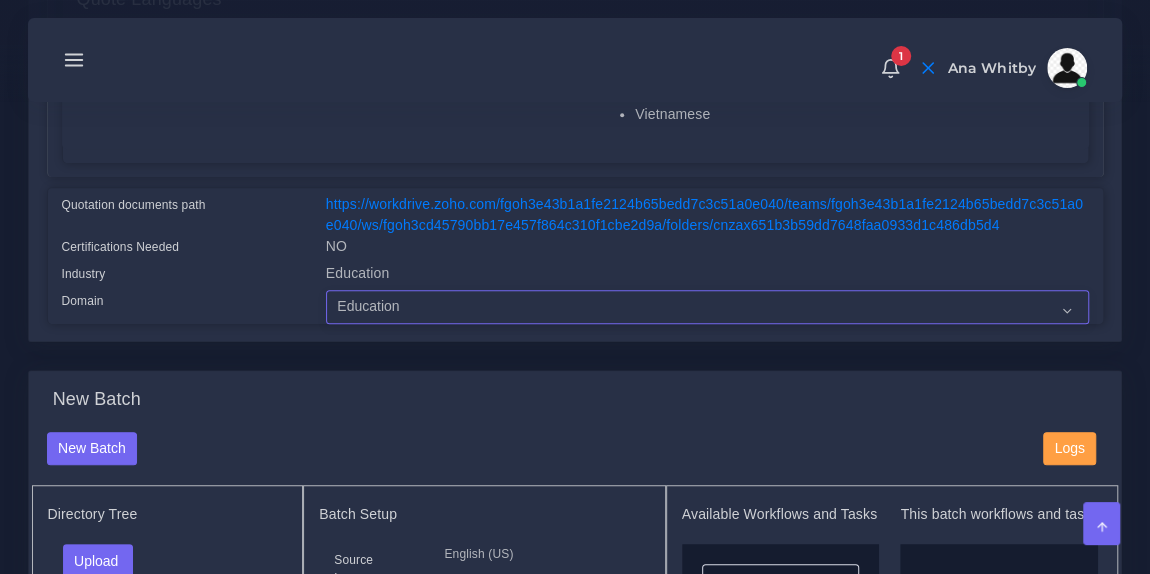 click on "-
Advertising and Media
Agriculture, Forestry and Fishing
Architecture, Building and Construction
Automotive
Chemicals
Computer Hardware
Computer Software
Consumer Electronics - Home appliances
Education
Energy, Water, Transportation and Utilities
Finance - Banking
Food Manufacturing and Services
Healthcare and Health Sciences
Hospitality, Leisure, Tourism and Arts
Human Resources - HR
Industrial Electronics
Industrial Manufacturing Insurance" at bounding box center [707, 307] 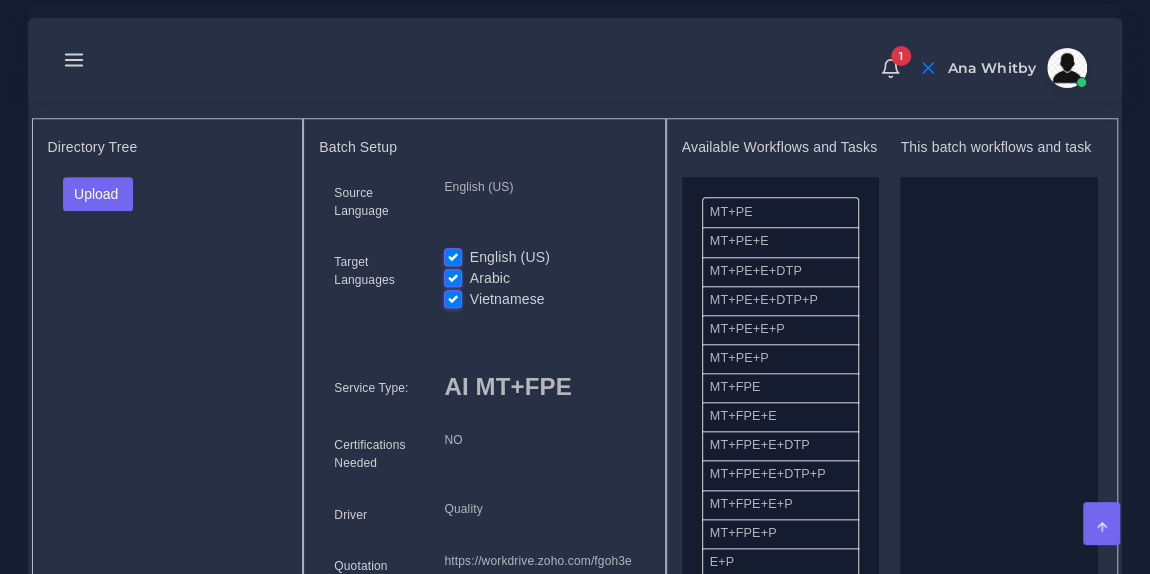 scroll, scrollTop: 816, scrollLeft: 0, axis: vertical 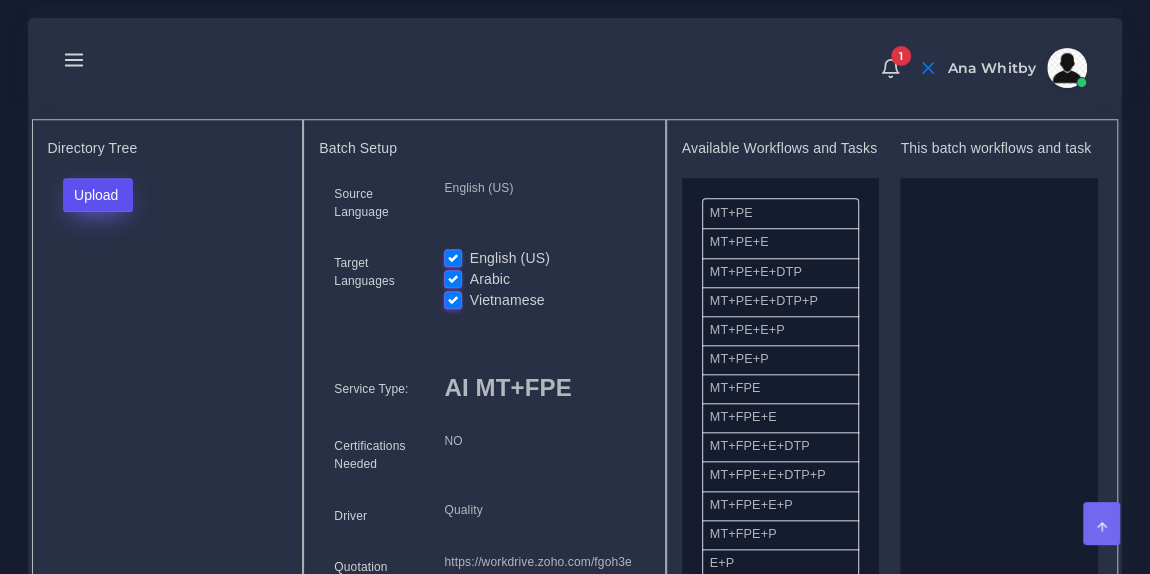 click on "Upload" at bounding box center [98, 195] 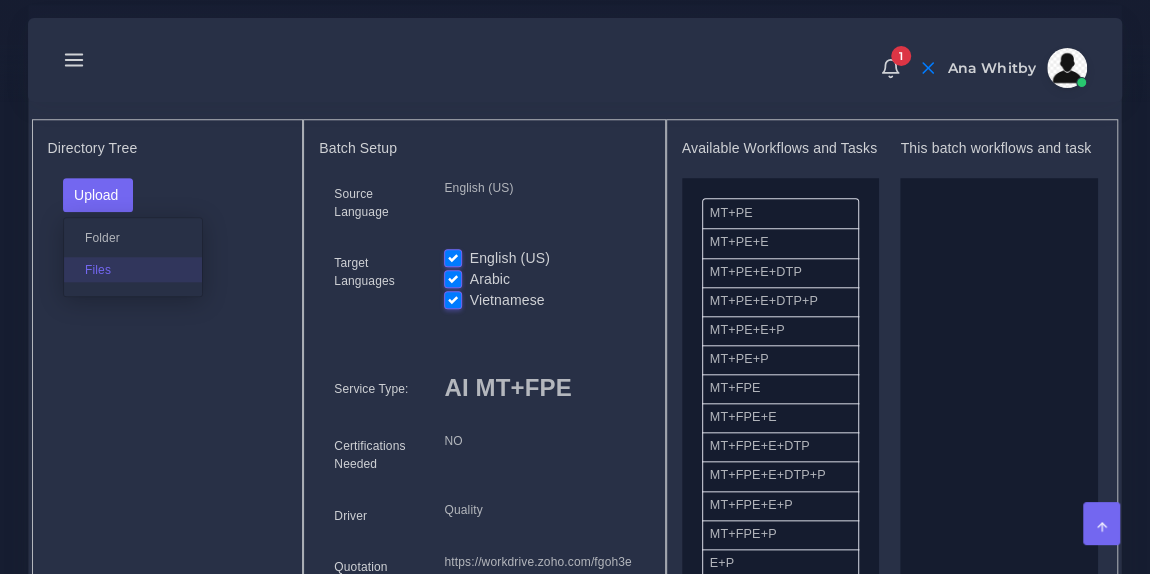 click on "Files" at bounding box center [133, 269] 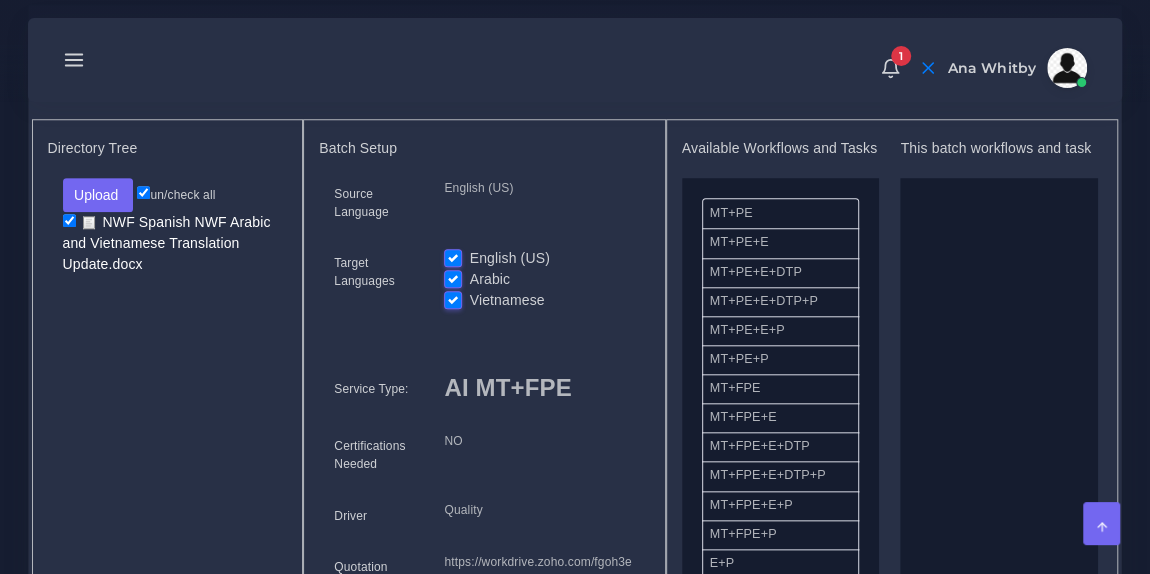 click on "English (US)" at bounding box center (510, 258) 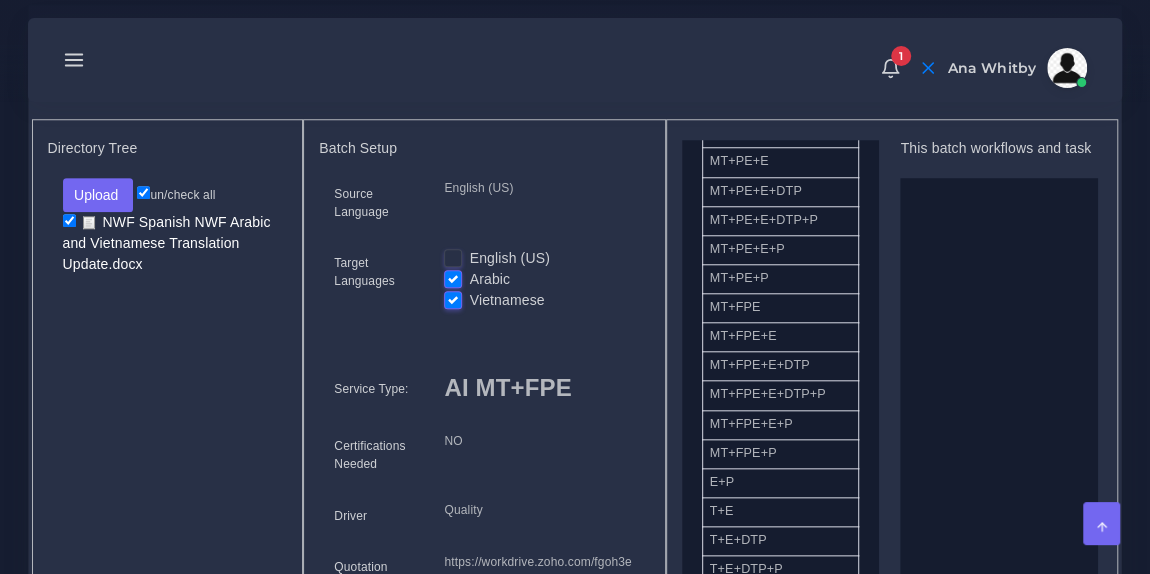 scroll, scrollTop: 0, scrollLeft: 0, axis: both 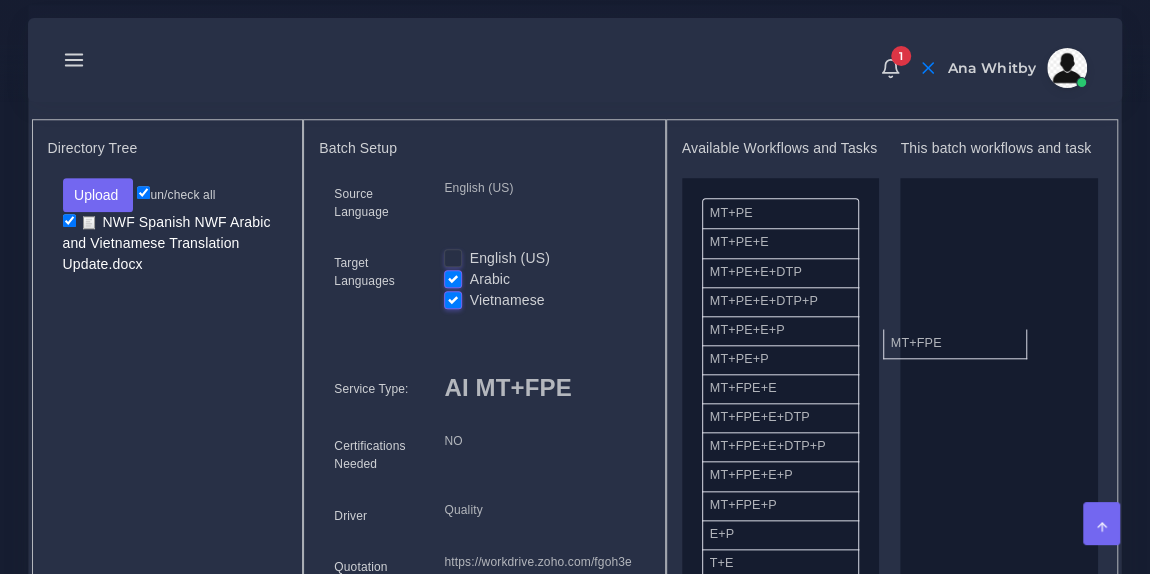 drag, startPoint x: 783, startPoint y: 395, endPoint x: 975, endPoint y: 331, distance: 202.38577 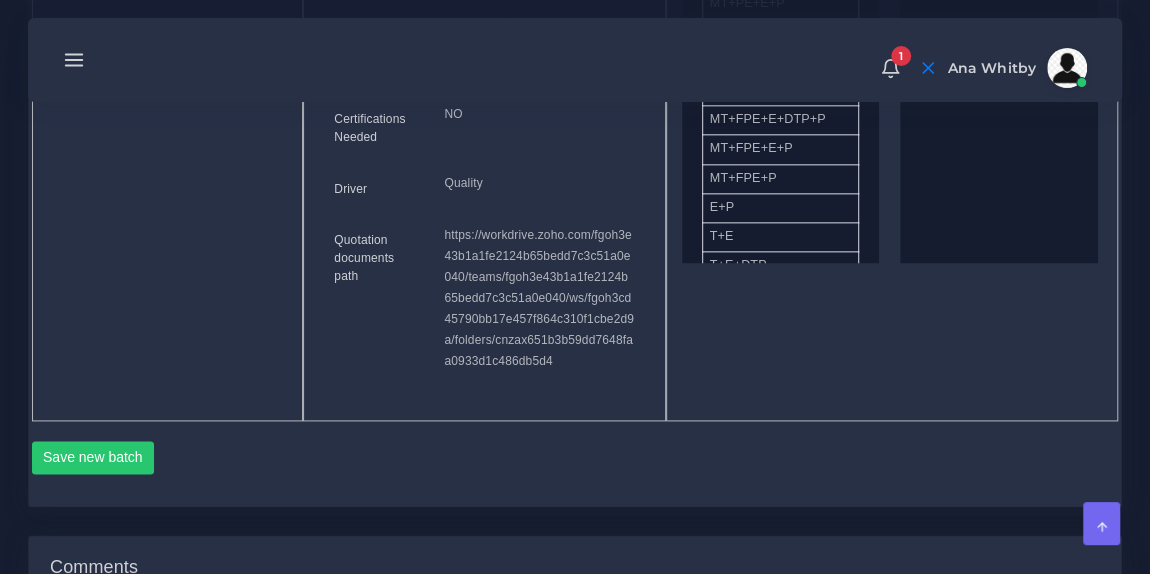 scroll, scrollTop: 1147, scrollLeft: 0, axis: vertical 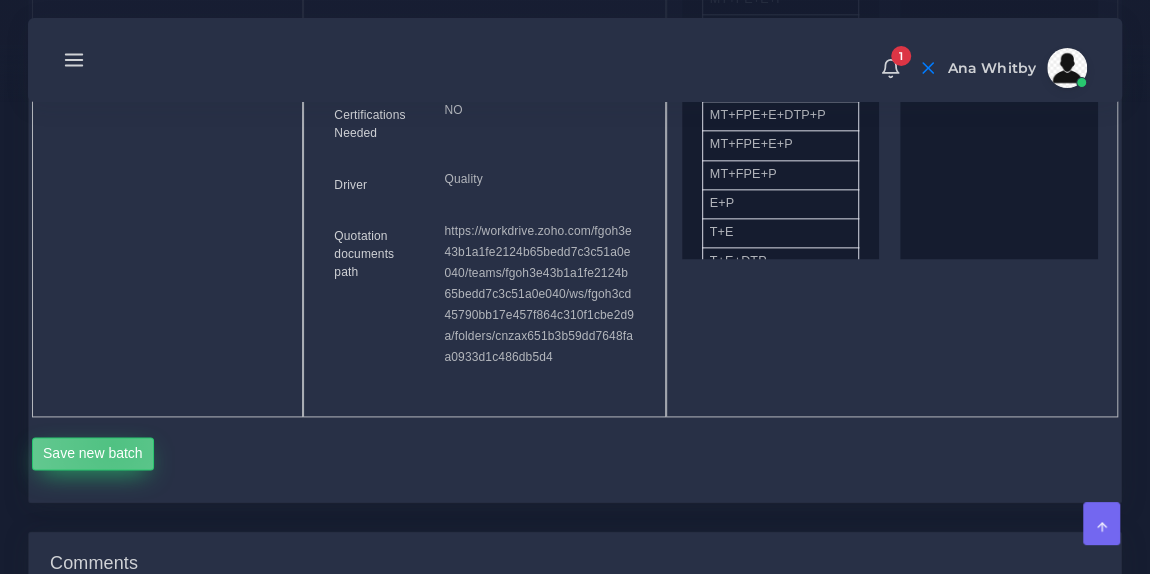 click on "Save new batch" at bounding box center [93, 454] 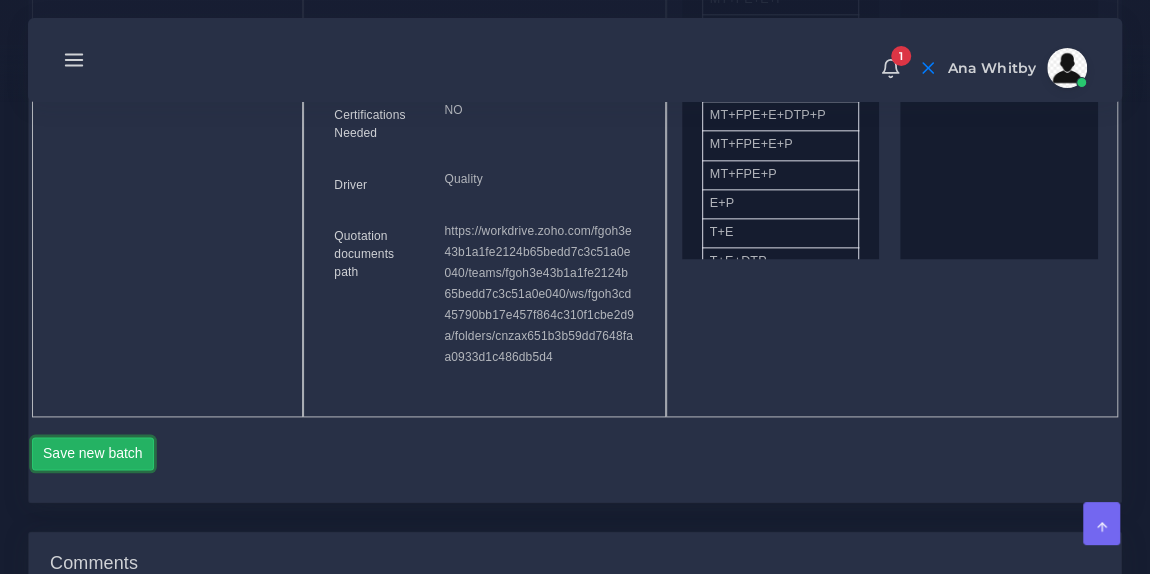 type 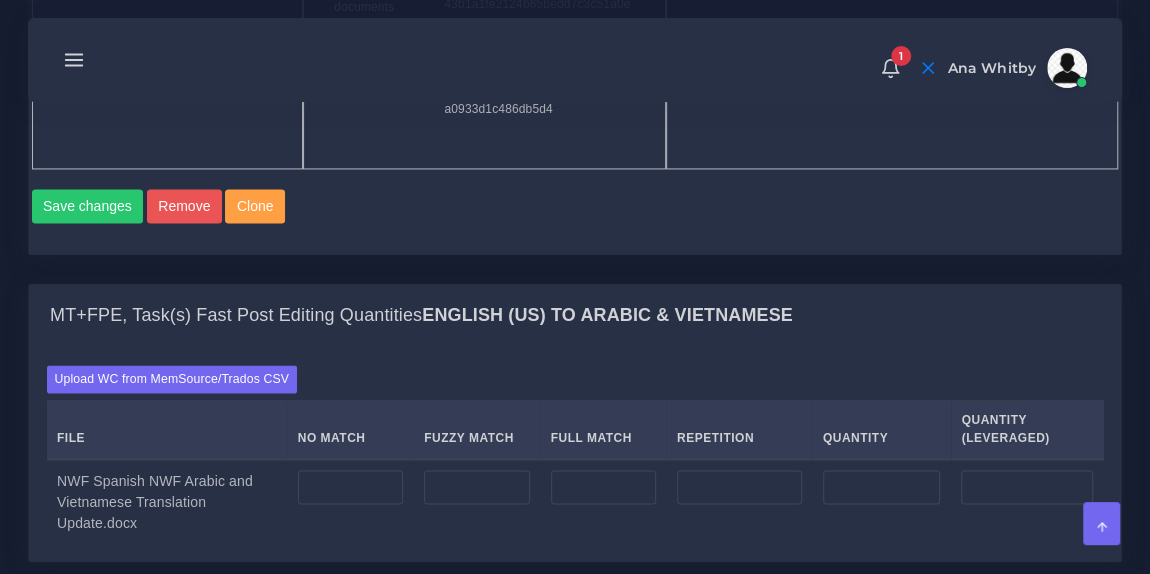 scroll, scrollTop: 1449, scrollLeft: 0, axis: vertical 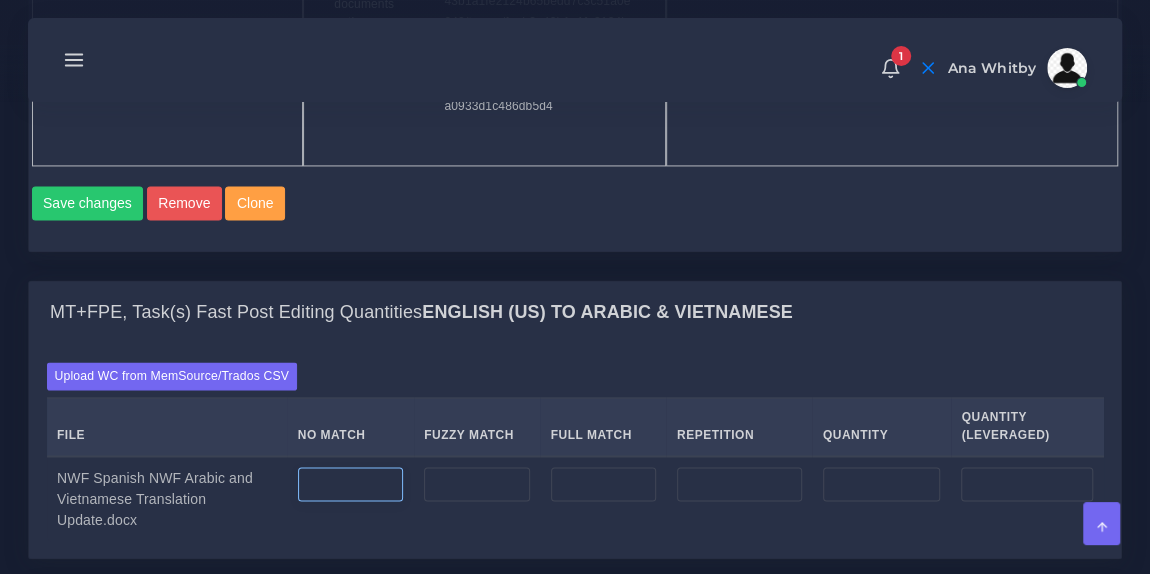 click at bounding box center (350, 484) 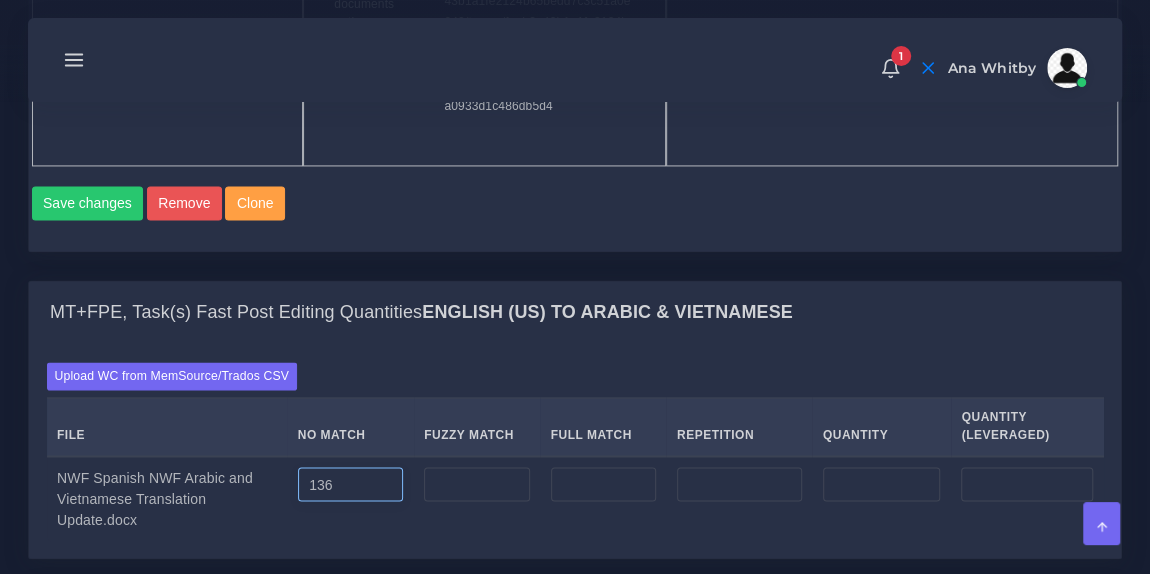 type on "136" 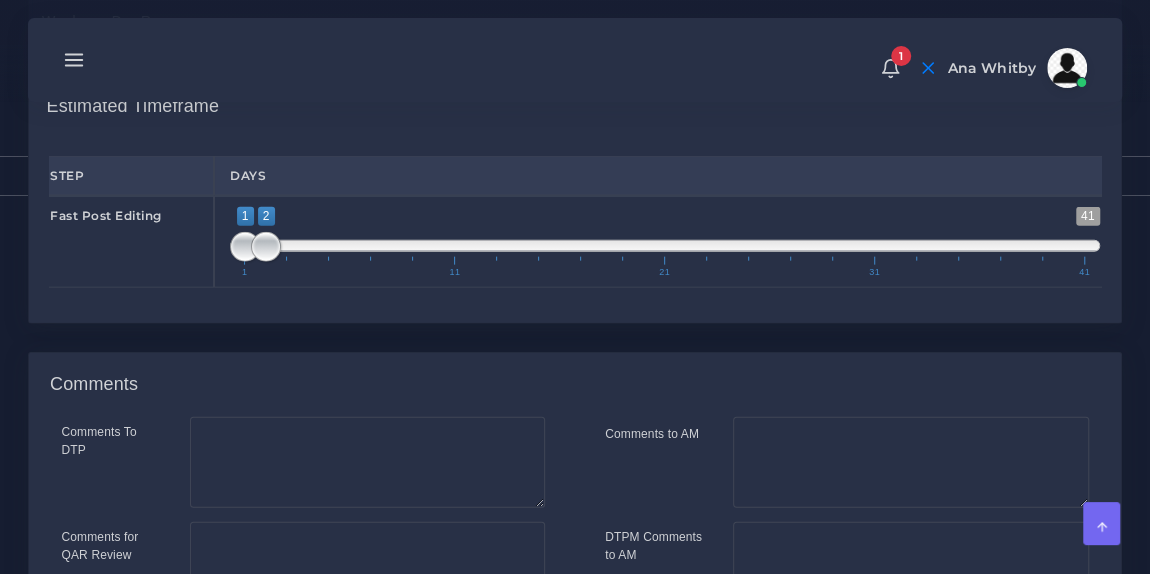 scroll, scrollTop: 2361, scrollLeft: 0, axis: vertical 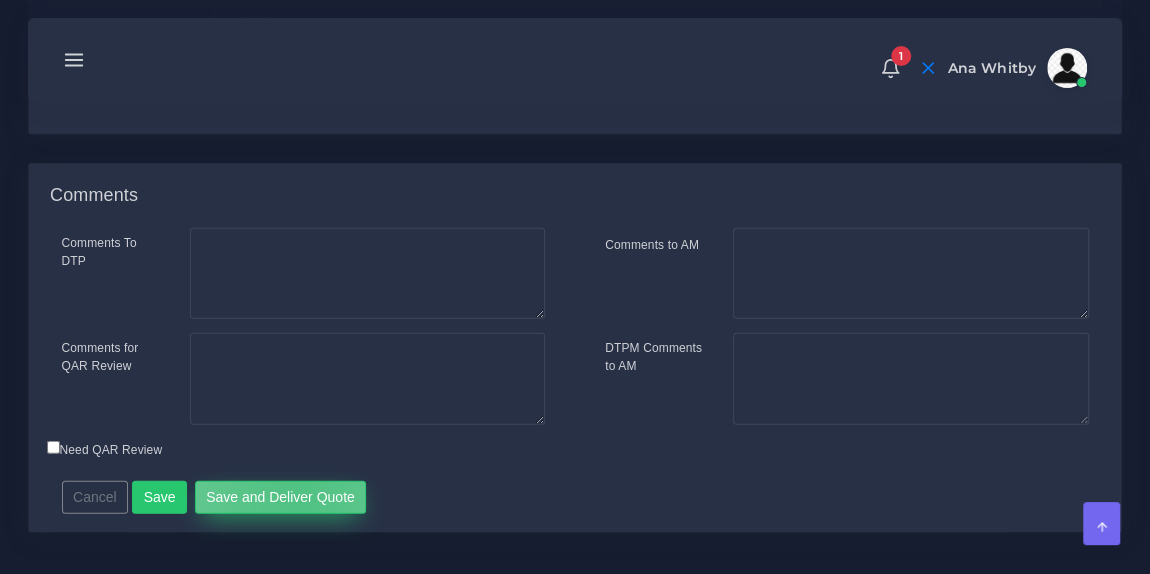 click on "Save and  Deliver Quote" at bounding box center (281, 498) 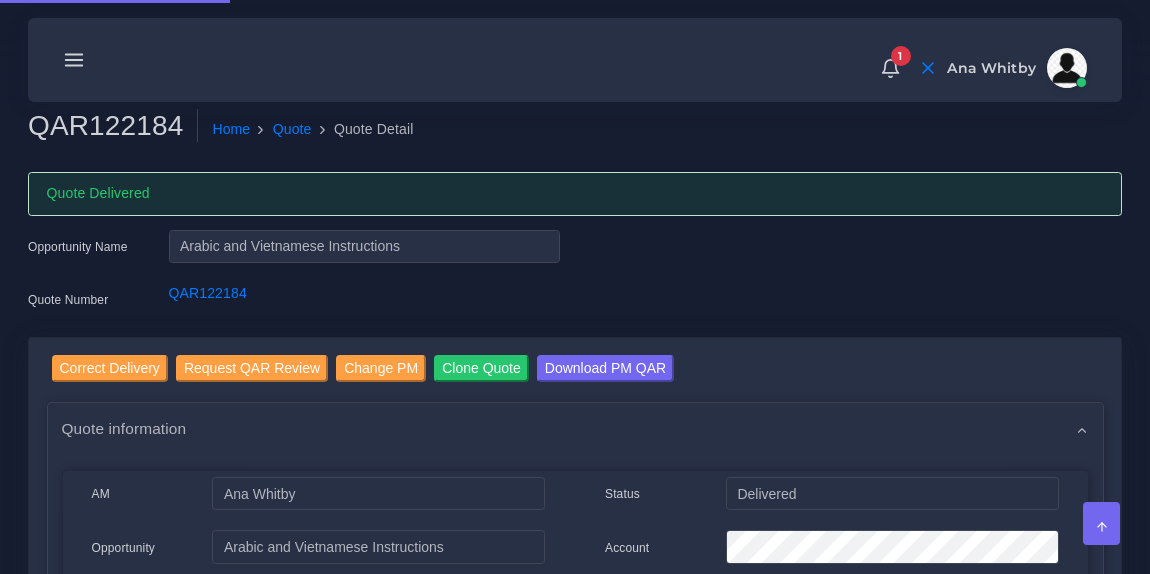scroll, scrollTop: 0, scrollLeft: 0, axis: both 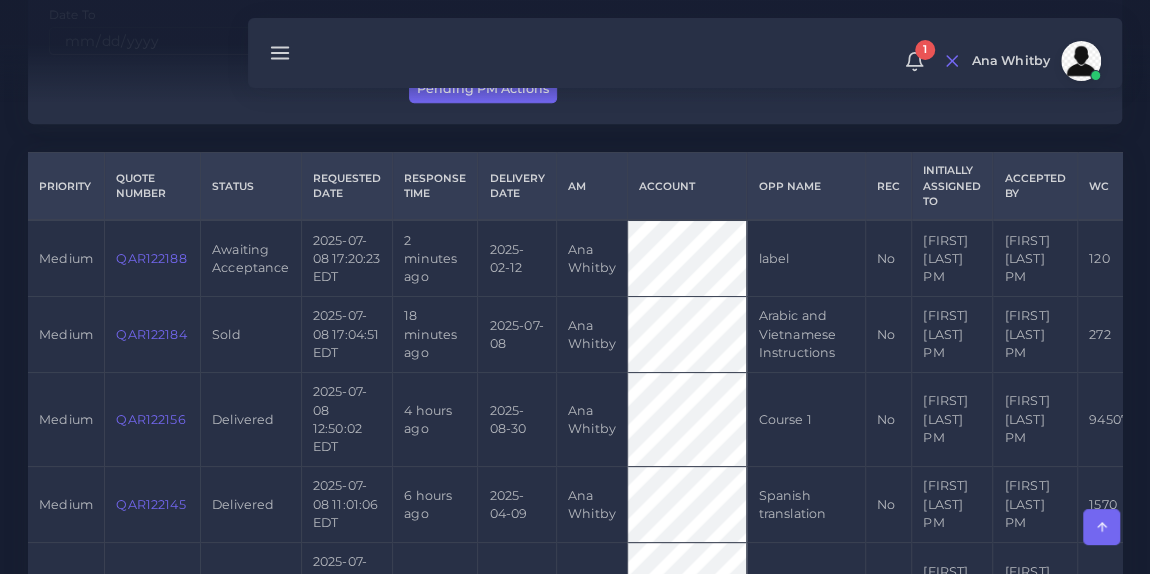 click on "QAR122188" at bounding box center [151, 258] 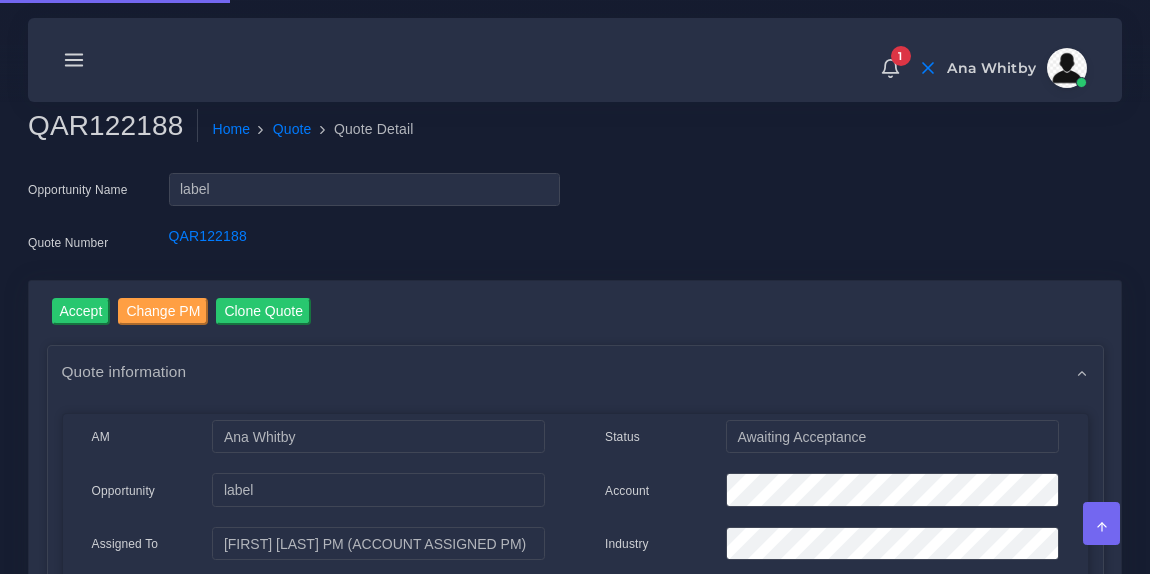 scroll, scrollTop: 0, scrollLeft: 0, axis: both 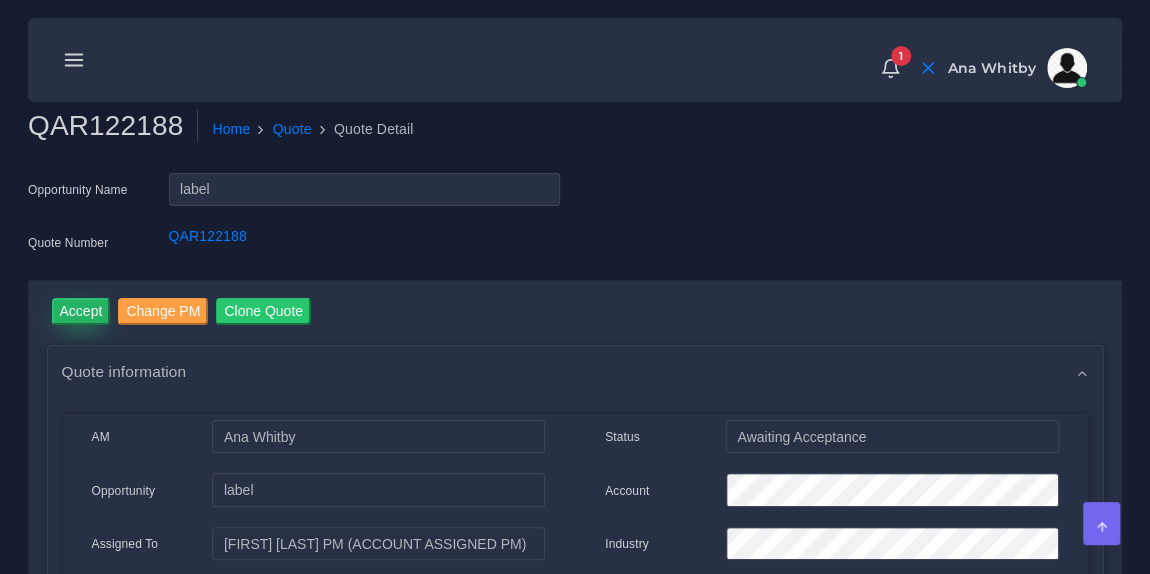 click on "Accept" at bounding box center (81, 311) 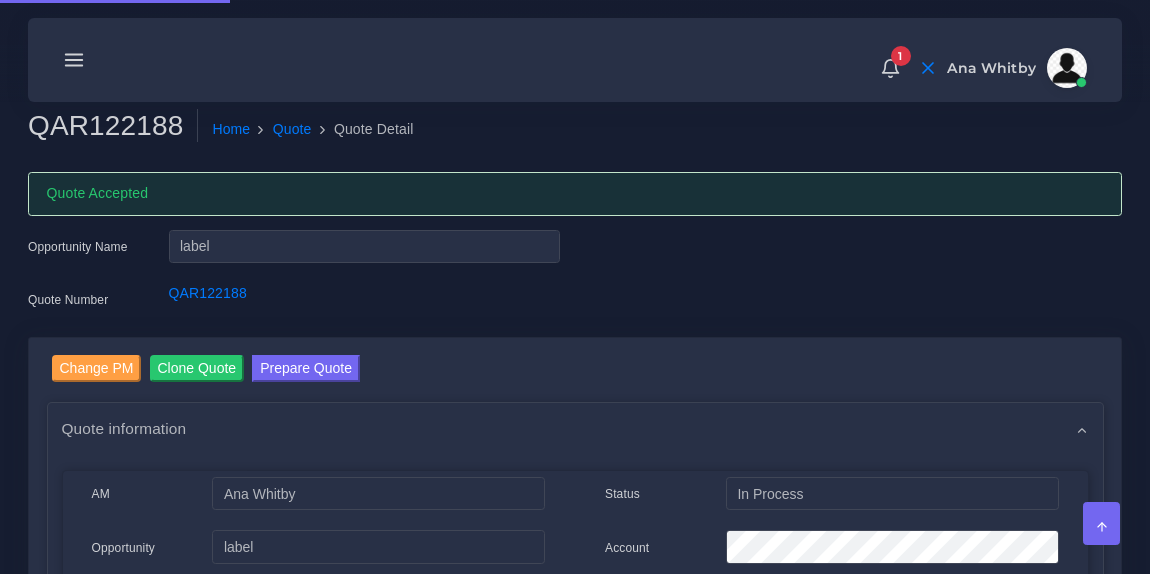 scroll, scrollTop: 0, scrollLeft: 0, axis: both 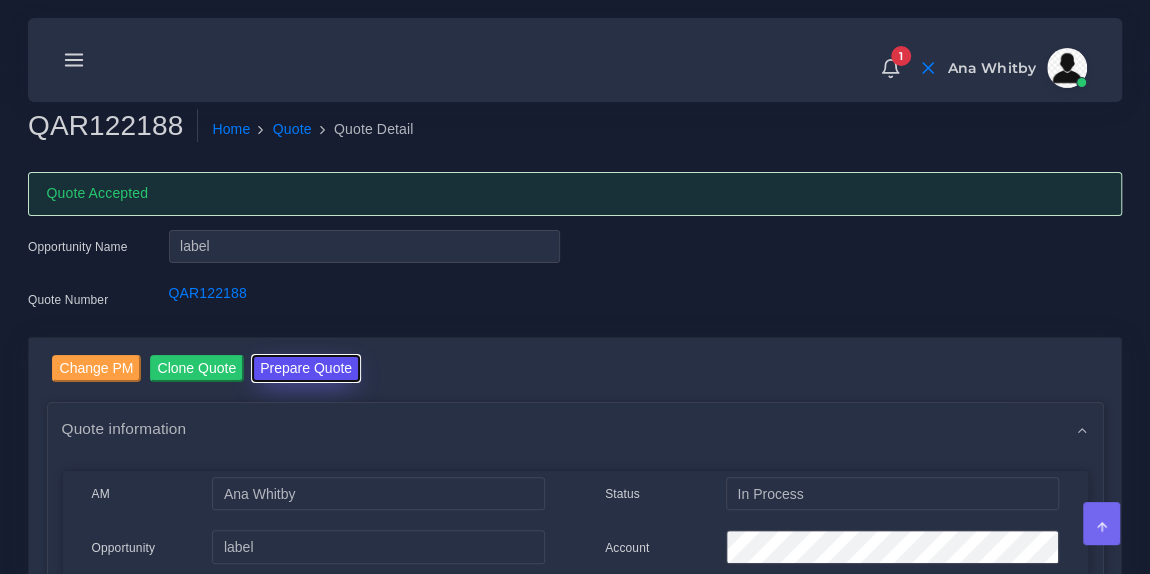 click on "Prepare Quote" at bounding box center [306, 368] 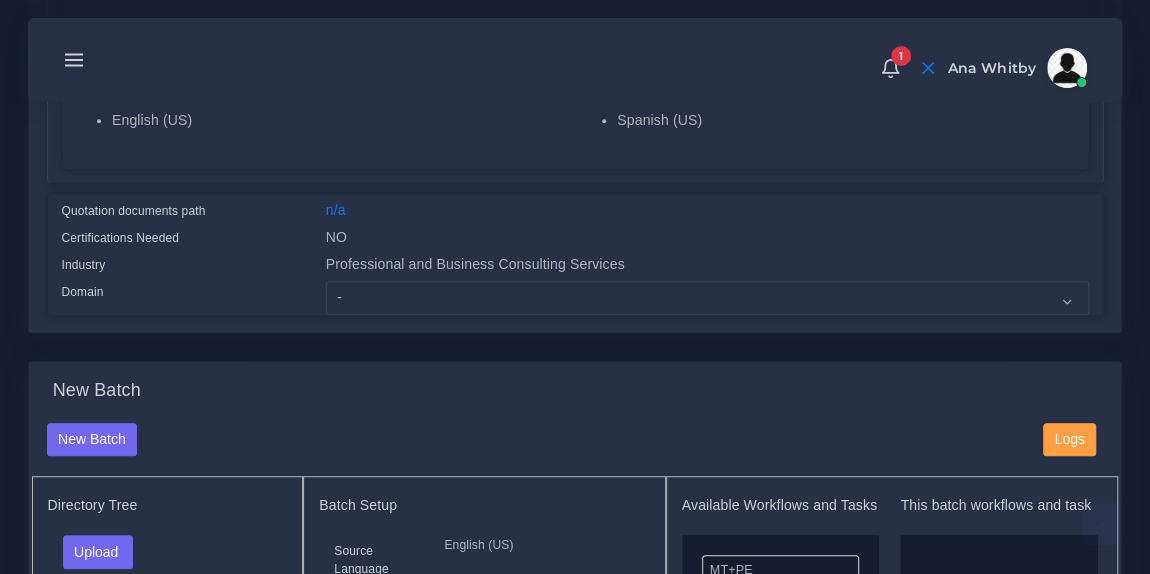 scroll, scrollTop: 437, scrollLeft: 0, axis: vertical 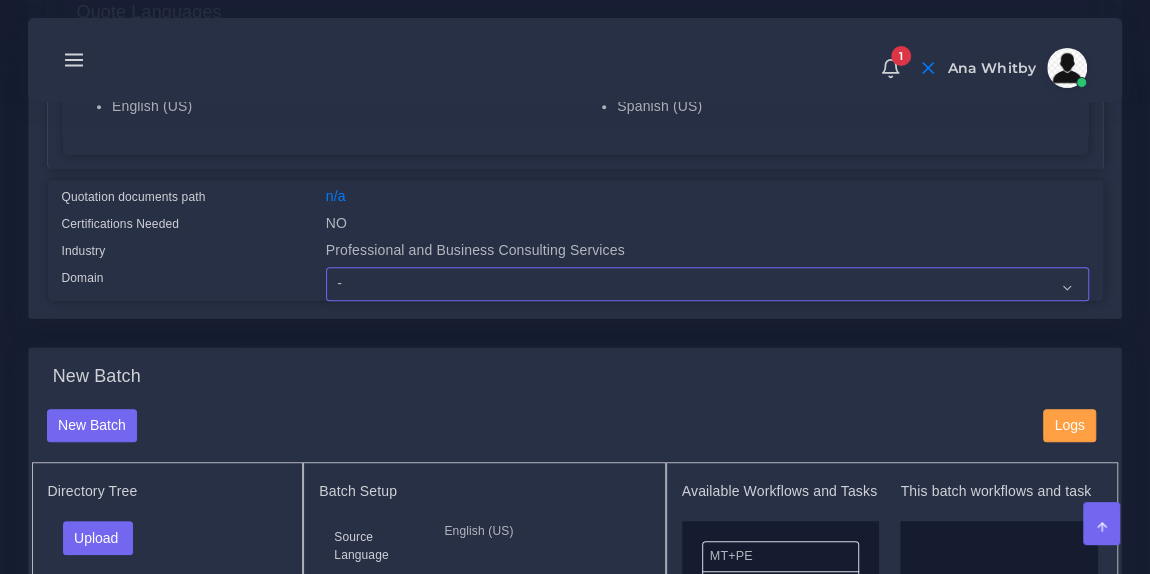 click on "-
Advertising and Media
Agriculture, Forestry and Fishing
Architecture, Building and Construction
Automotive
Chemicals
Computer Hardware
Computer Software
Consumer Electronics - Home appliances
Education
Energy, Water, Transportation and Utilities
Finance - Banking
Food Manufacturing and Services
Healthcare and Health Sciences
Hospitality, Leisure, Tourism and Arts
Human Resources - HR
Industrial Electronics
Industrial Manufacturing Insurance" at bounding box center [707, 284] 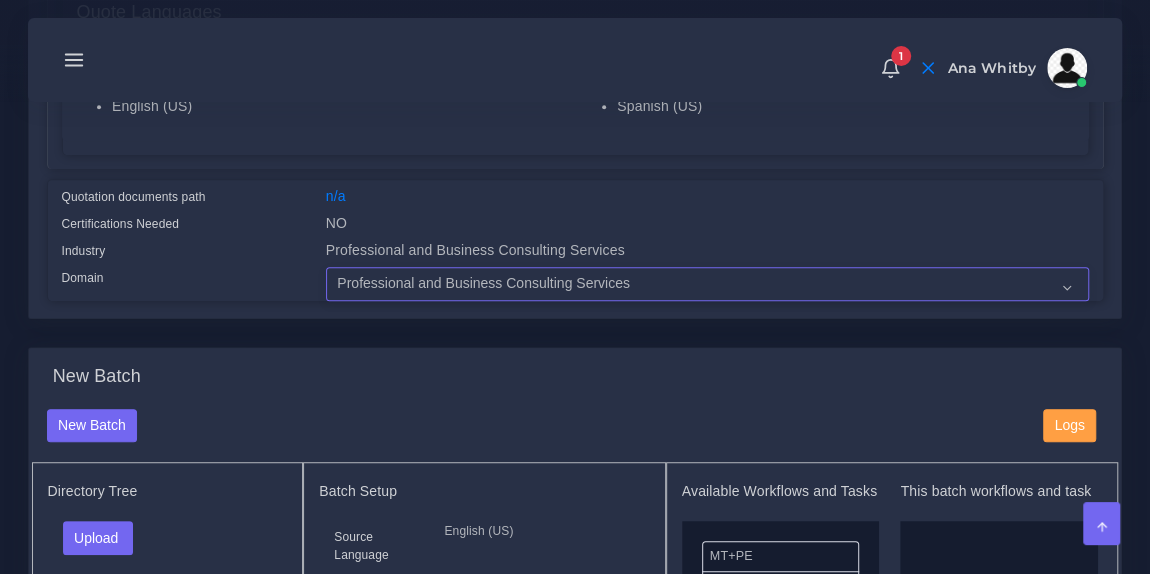 click on "-
Advertising and Media
Agriculture, Forestry and Fishing
Architecture, Building and Construction
Automotive
Chemicals
Computer Hardware
Computer Software
Consumer Electronics - Home appliances
Education
Energy, Water, Transportation and Utilities
Finance - Banking
Food Manufacturing and Services
Healthcare and Health Sciences
Hospitality, Leisure, Tourism and Arts
Human Resources - HR
Industrial Electronics
Industrial Manufacturing Insurance" at bounding box center [707, 284] 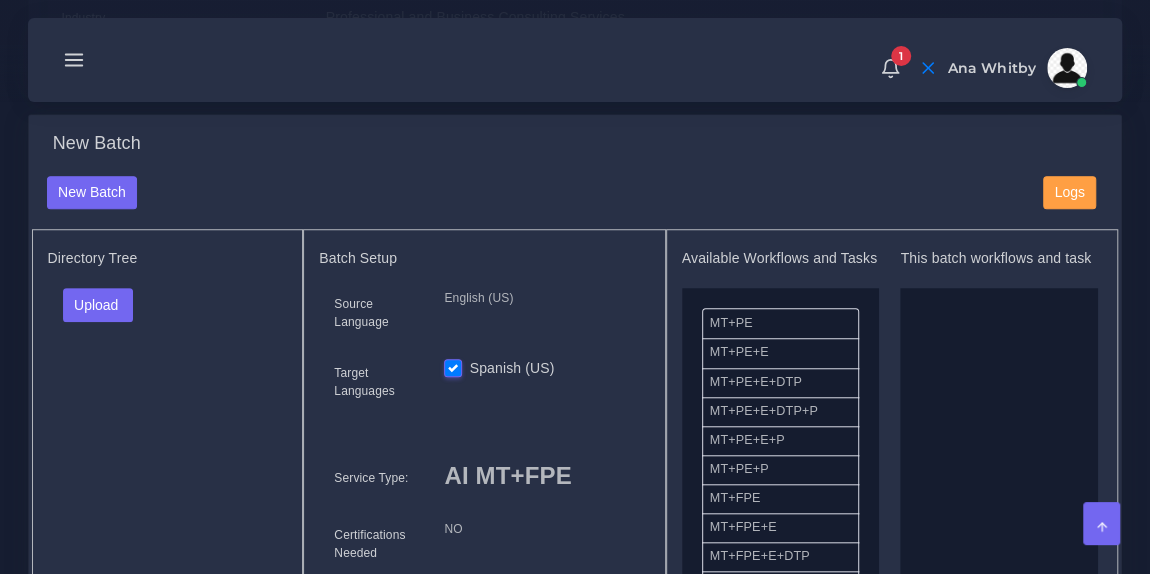 scroll, scrollTop: 672, scrollLeft: 0, axis: vertical 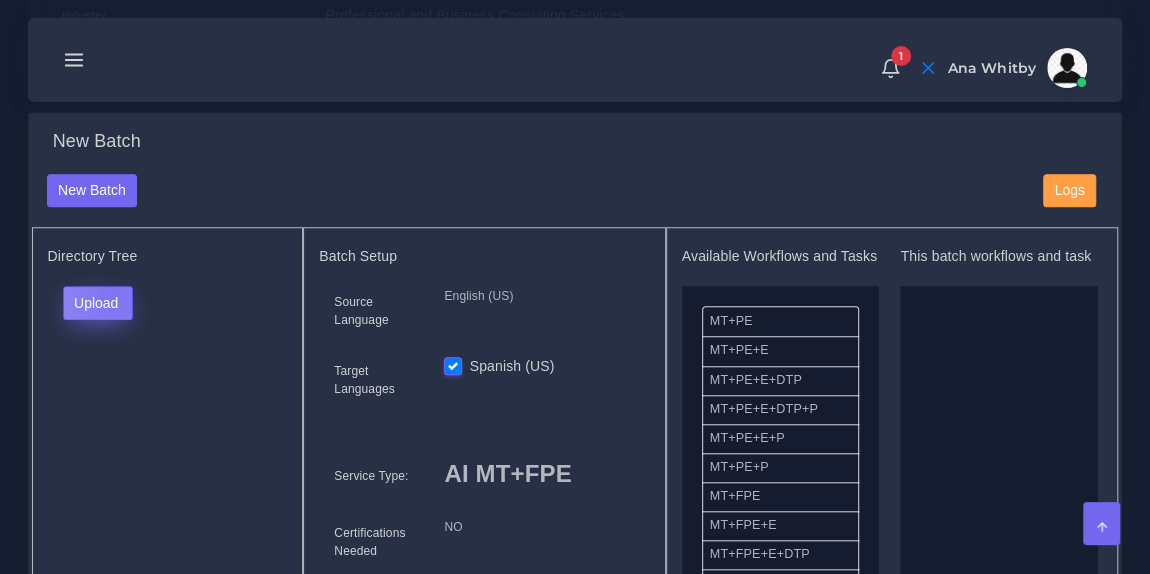 click on "Upload" at bounding box center [98, 303] 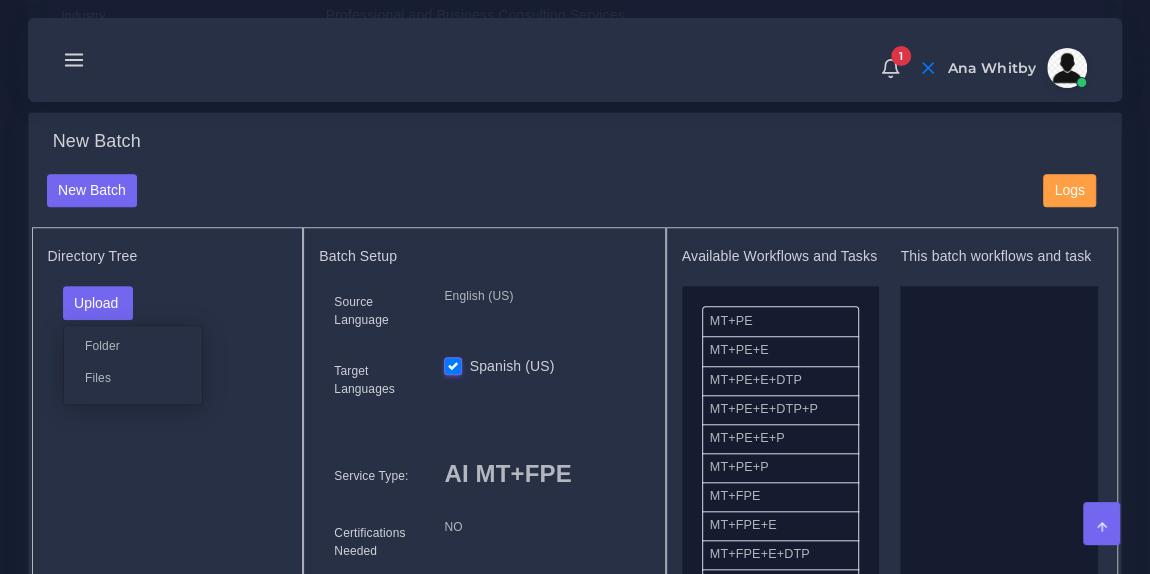 click on "New Batch" at bounding box center [530, 191] 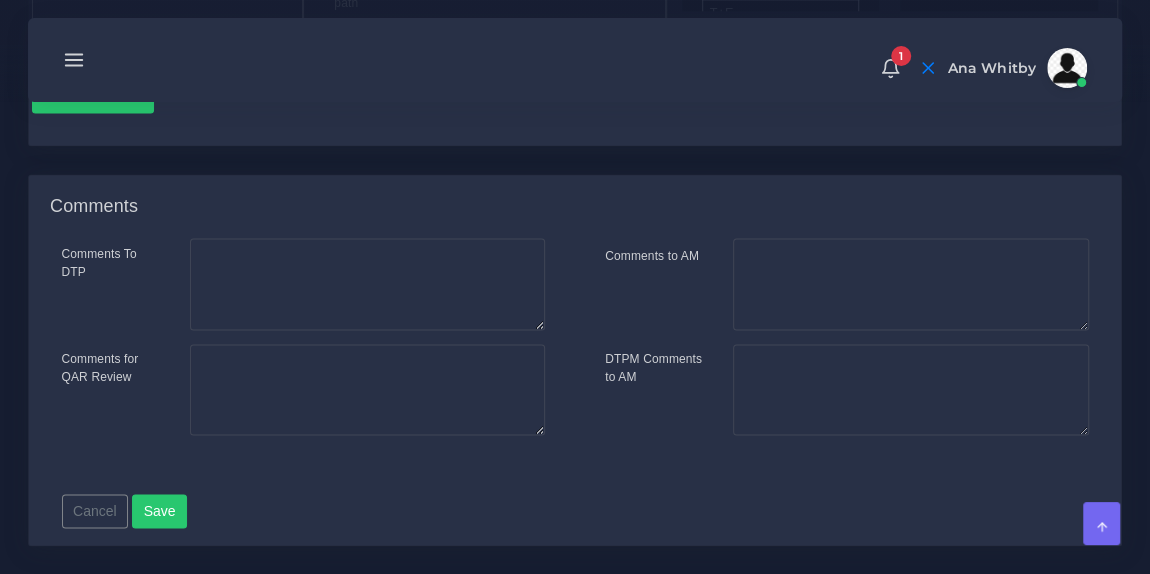 scroll, scrollTop: 1361, scrollLeft: 0, axis: vertical 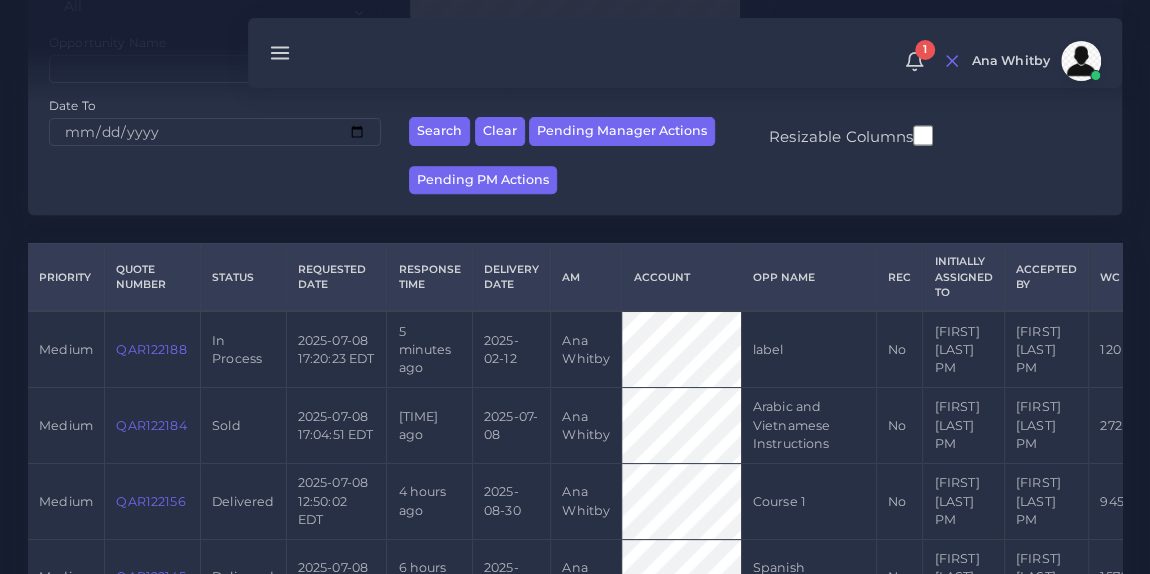click on "QAR122188" at bounding box center (151, 349) 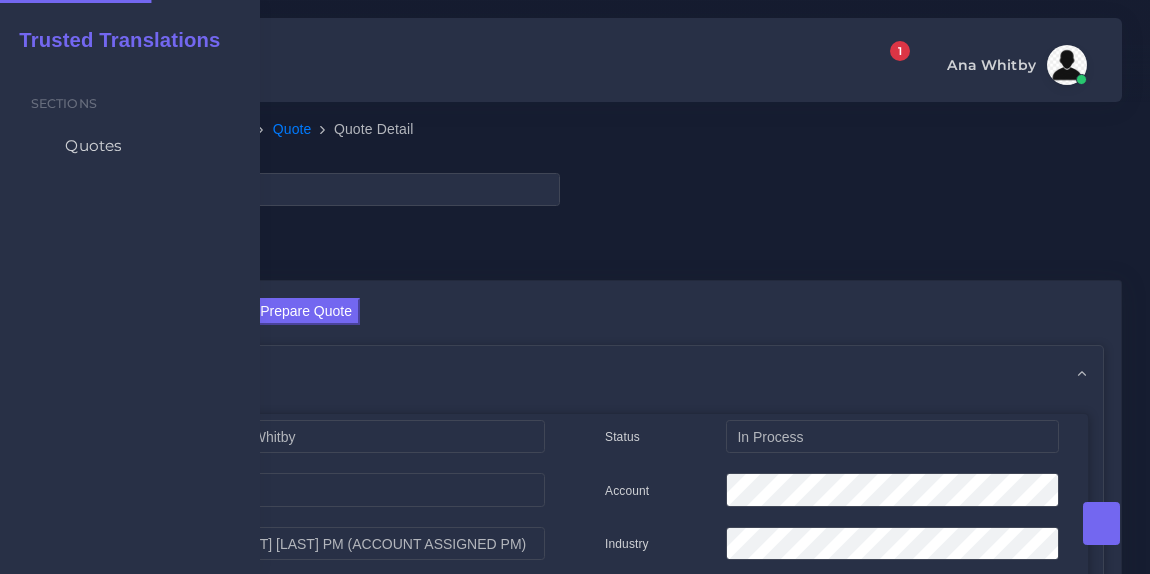 scroll, scrollTop: 0, scrollLeft: 0, axis: both 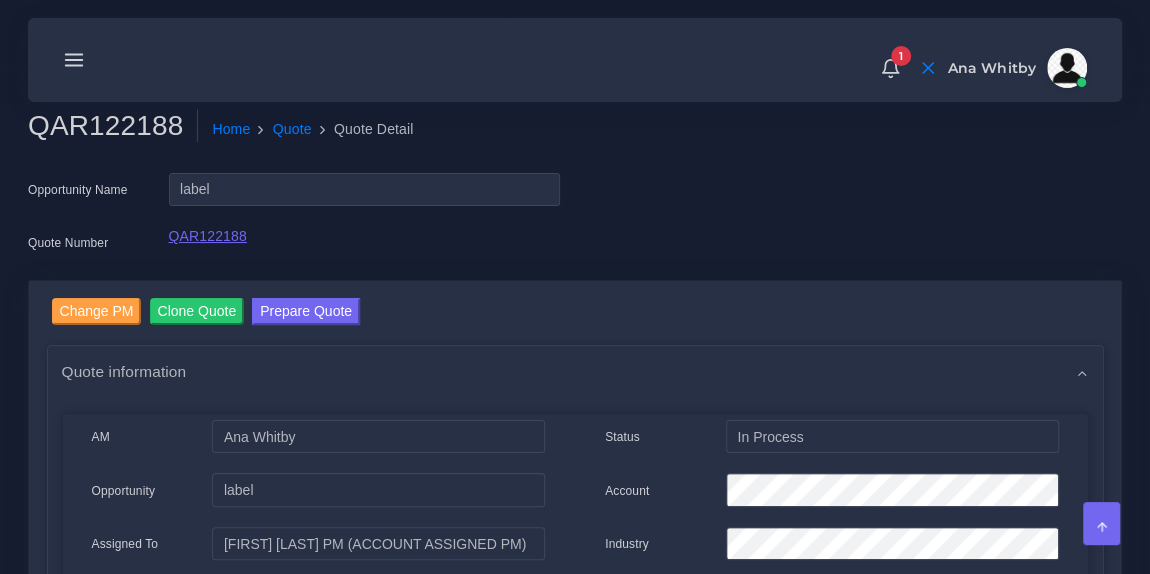 click on "QAR122188" at bounding box center [208, 236] 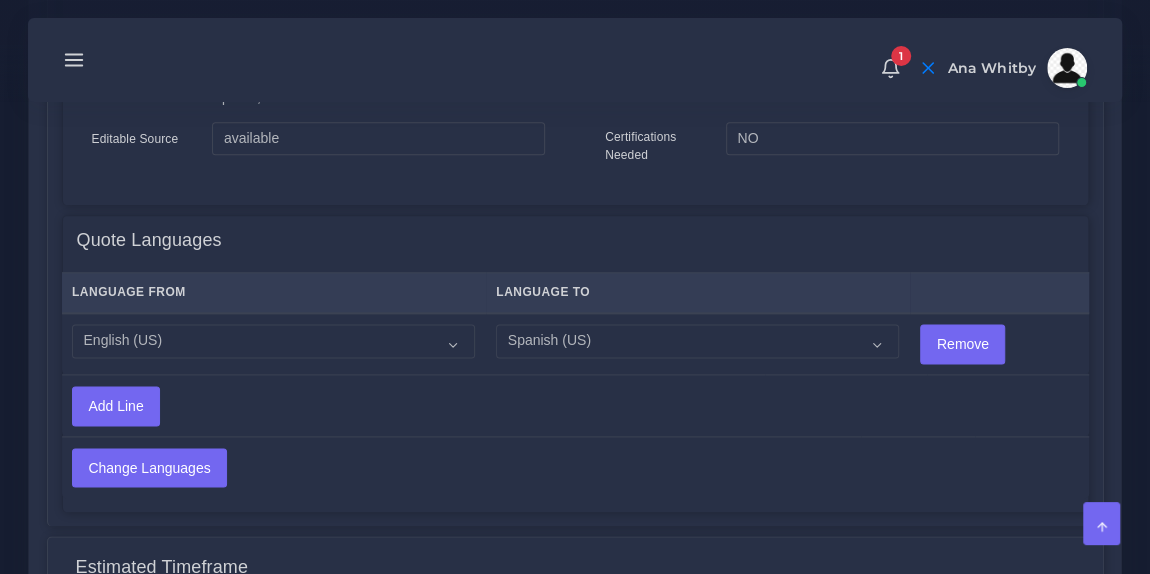 scroll, scrollTop: 1129, scrollLeft: 0, axis: vertical 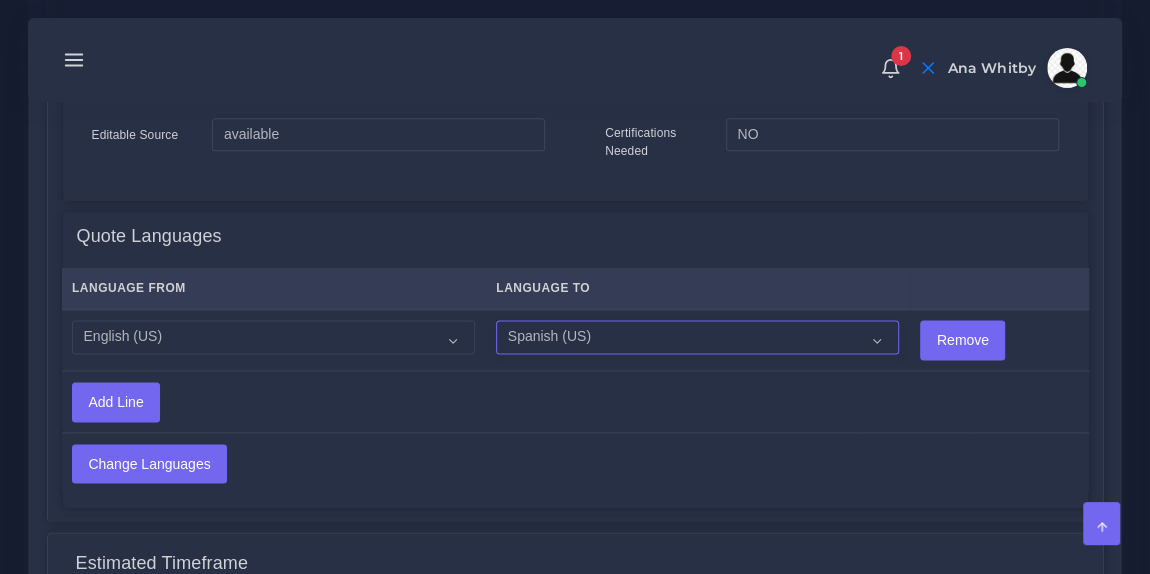 click on "Acoli
Afar
Afrikaans
Akan
Akateko
Albanian
American Sign Language (ASL)
Amharic
Arabic
Arabic (Egypt)" at bounding box center [697, 337] 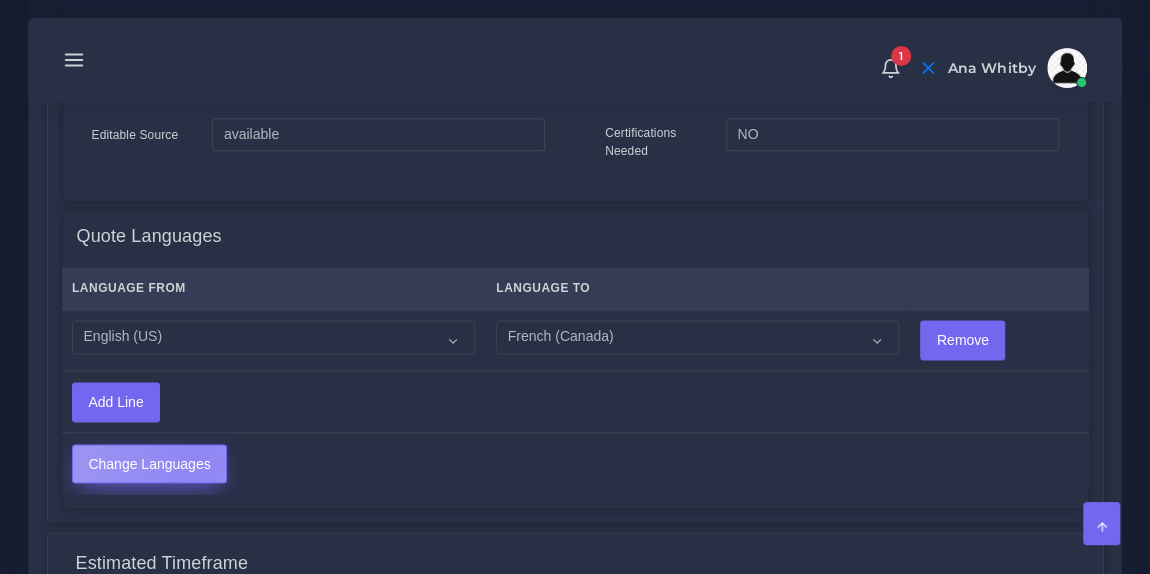 click on "Change Languages" at bounding box center (149, 464) 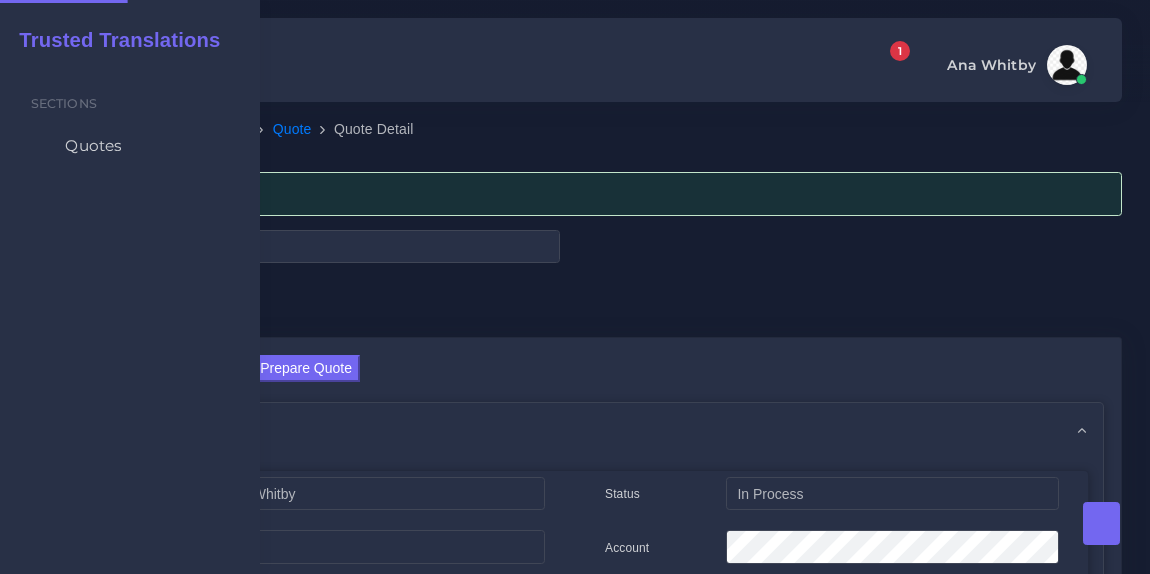scroll, scrollTop: 0, scrollLeft: 0, axis: both 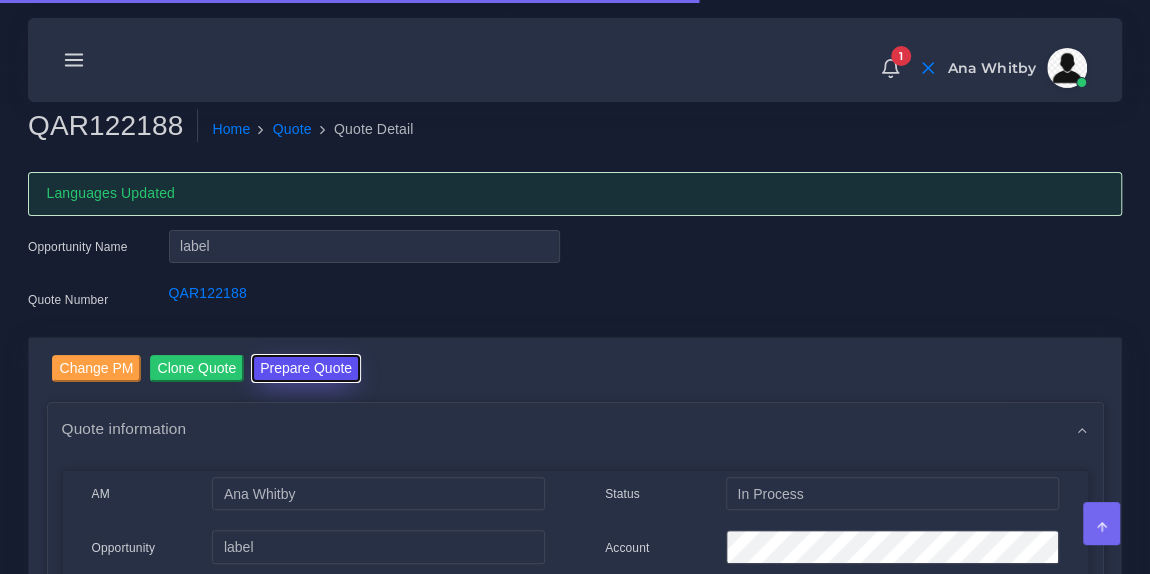 click on "Prepare Quote" at bounding box center [306, 368] 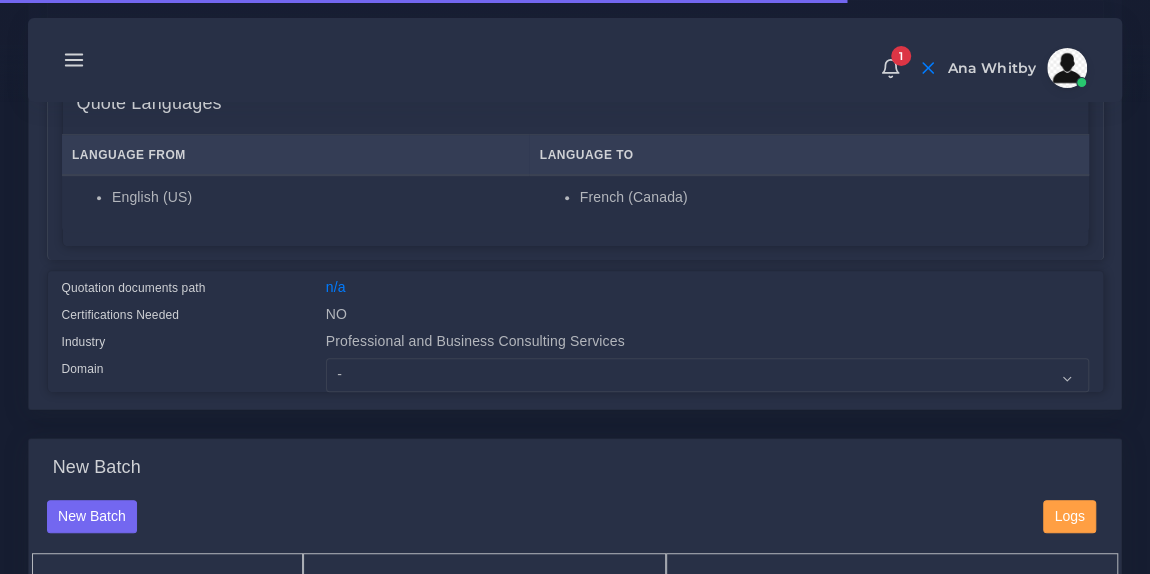 scroll, scrollTop: 354, scrollLeft: 0, axis: vertical 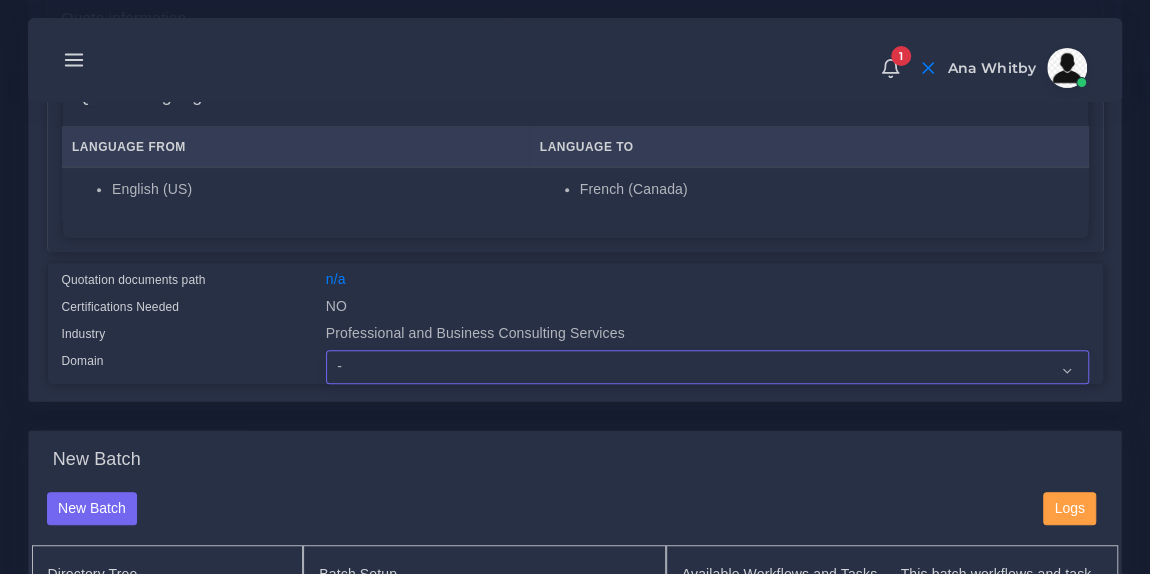 click on "-
Advertising and Media
Agriculture, Forestry and Fishing
Architecture, Building and Construction
Automotive
Chemicals
Computer Hardware
Computer Software
Consumer Electronics - Home appliances
Education
Energy, Water, Transportation and Utilities
Finance - Banking
Food Manufacturing and Services
Healthcare and Health Sciences
Hospitality, Leisure, Tourism and Arts
Human Resources - HR
Industrial Electronics
Industrial Manufacturing Insurance" at bounding box center (707, 367) 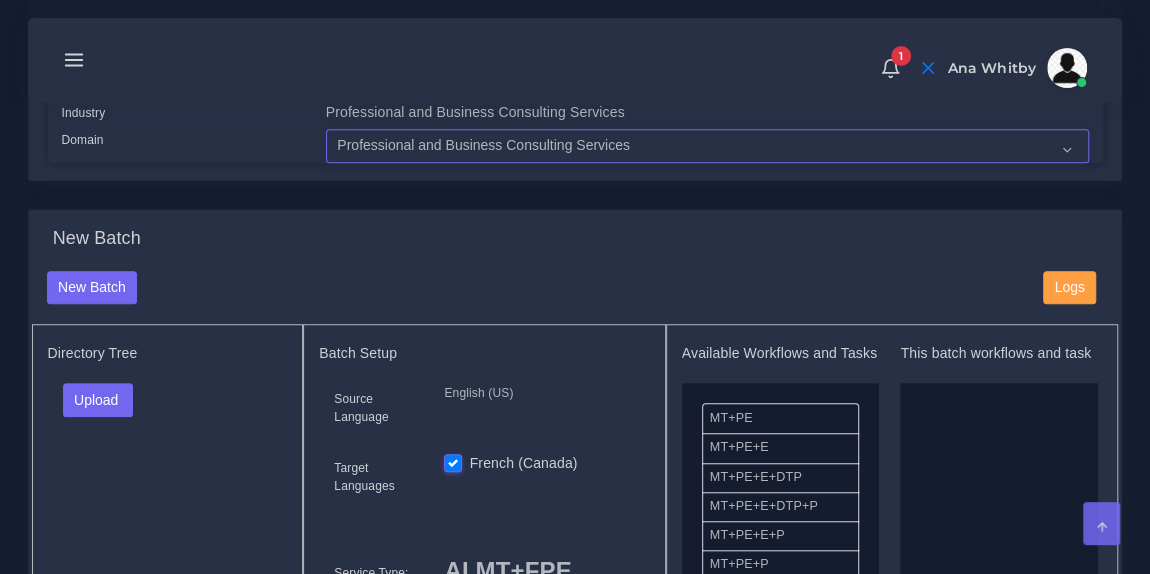 scroll, scrollTop: 589, scrollLeft: 0, axis: vertical 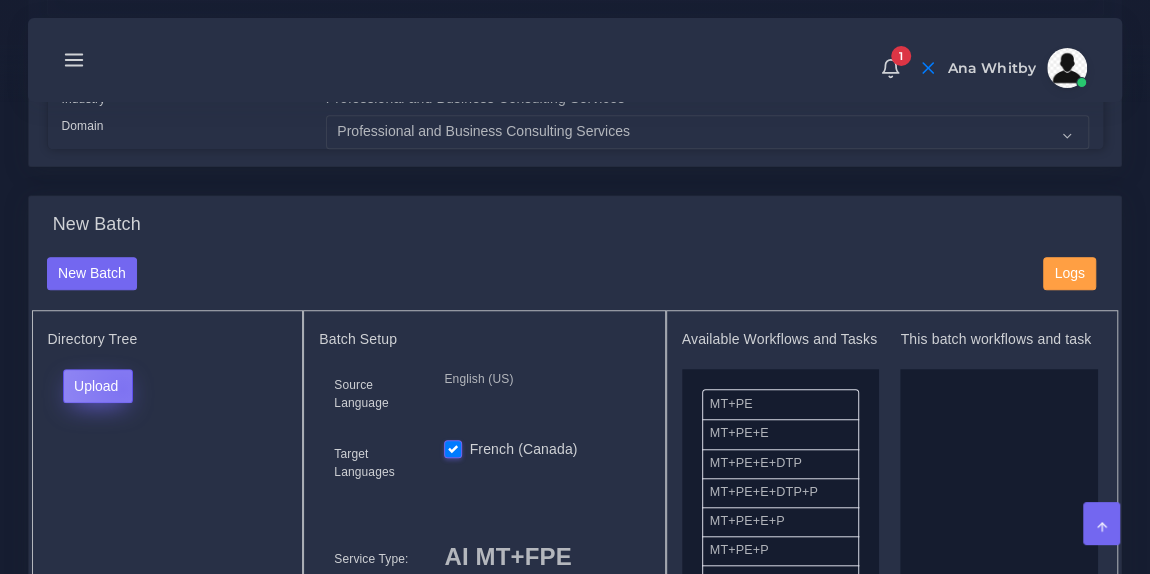 click on "Upload" at bounding box center (98, 386) 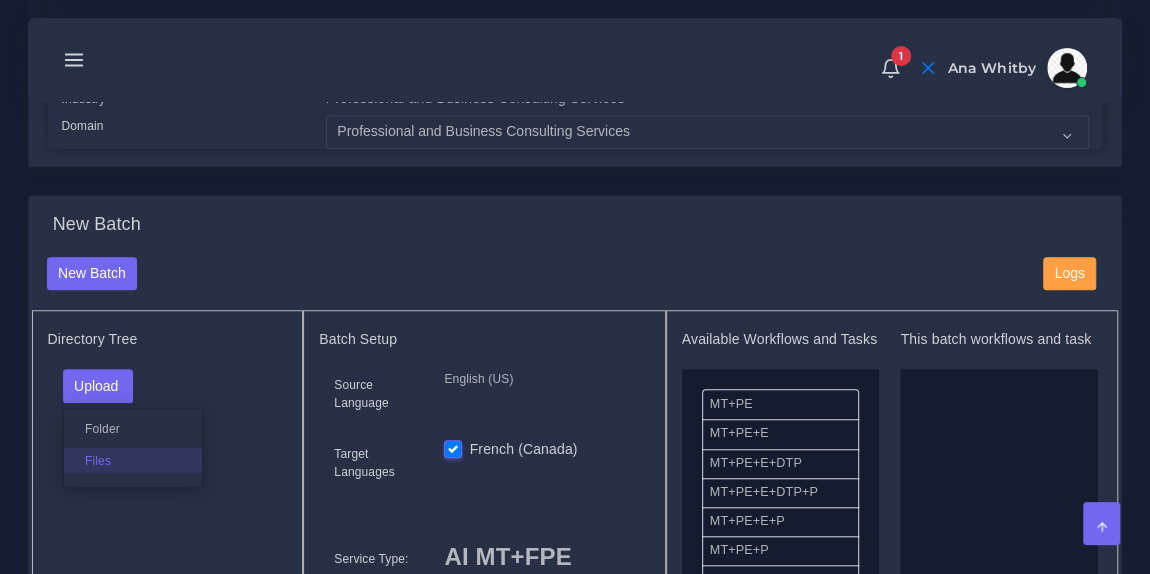 click on "Files" at bounding box center (133, 460) 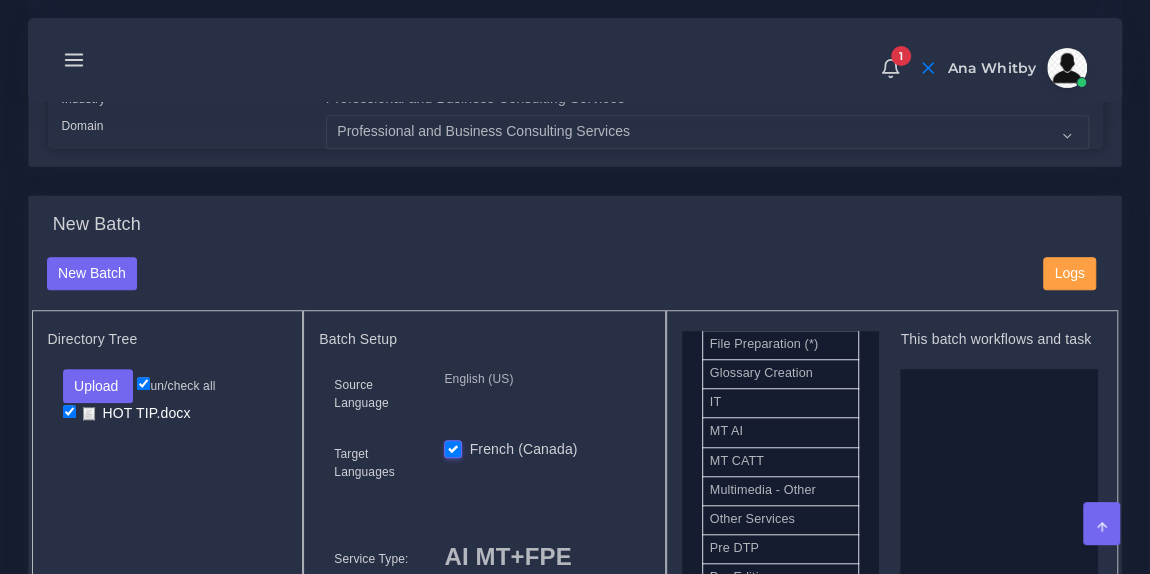 scroll, scrollTop: 1003, scrollLeft: 0, axis: vertical 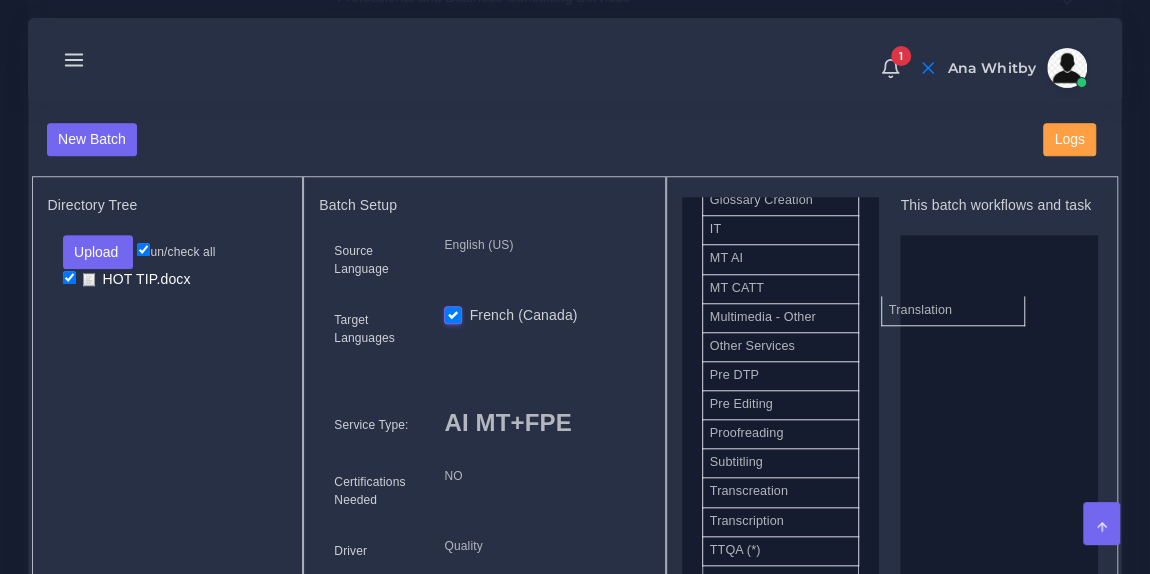 drag, startPoint x: 801, startPoint y: 517, endPoint x: 980, endPoint y: 308, distance: 275.1763 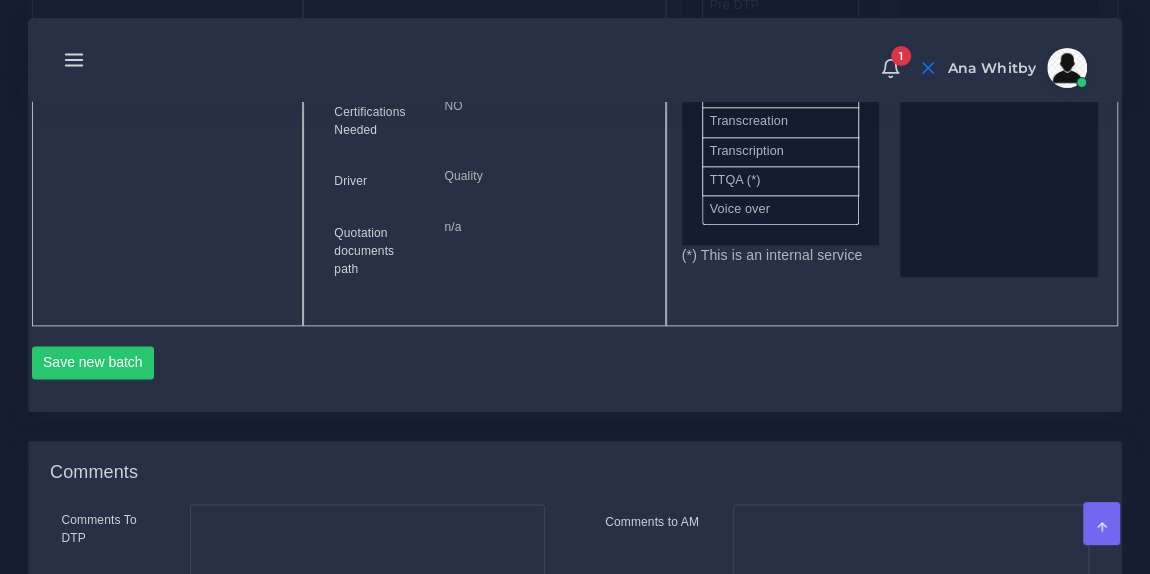 scroll, scrollTop: 1105, scrollLeft: 0, axis: vertical 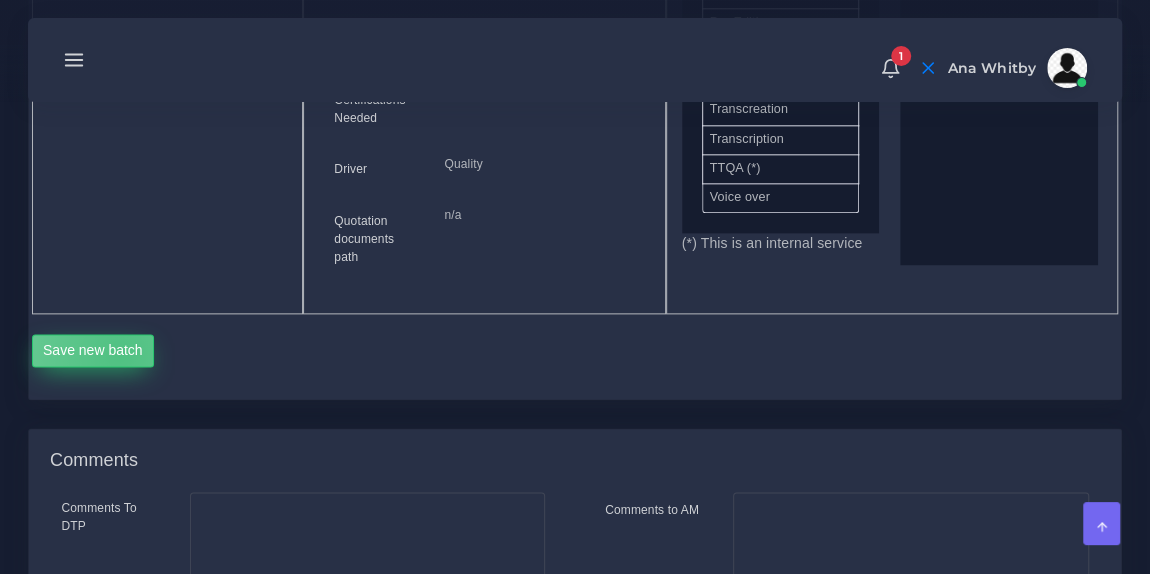 click on "Save new batch" at bounding box center [93, 351] 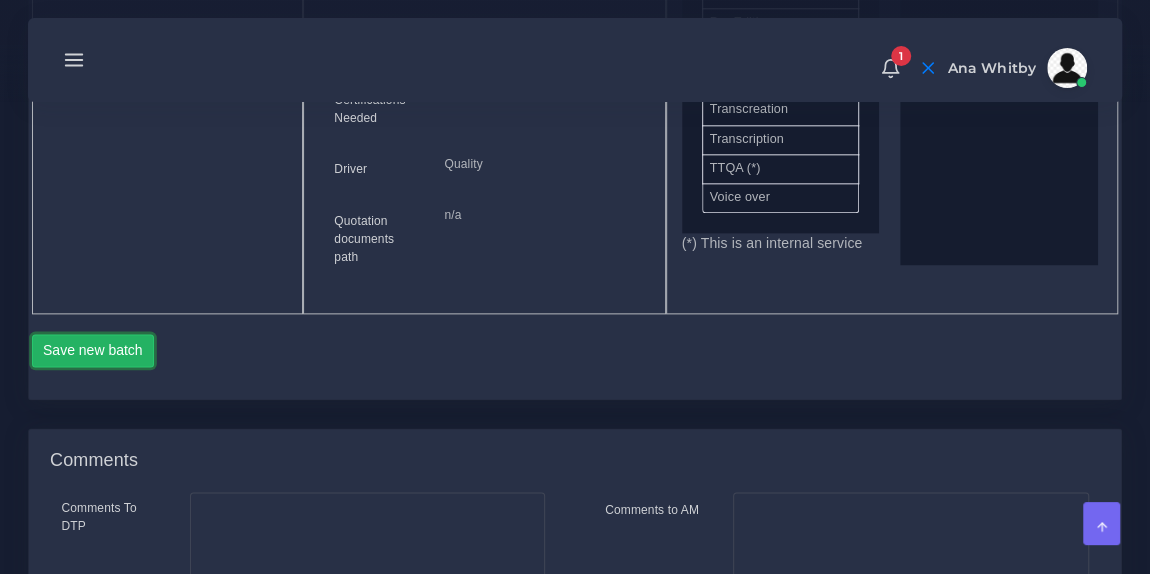 type 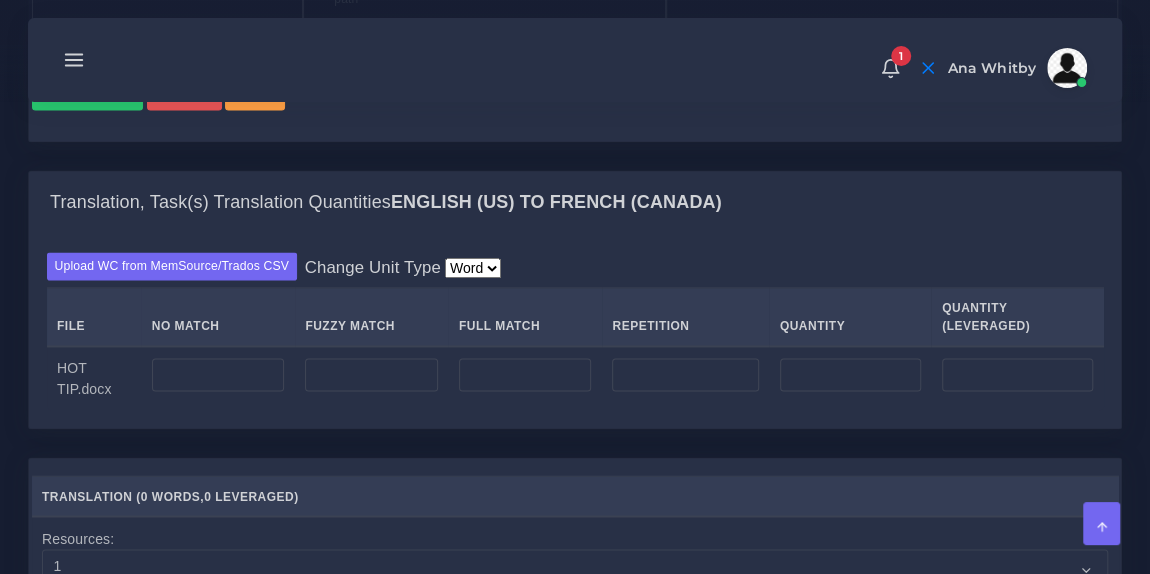 scroll, scrollTop: 1416, scrollLeft: 0, axis: vertical 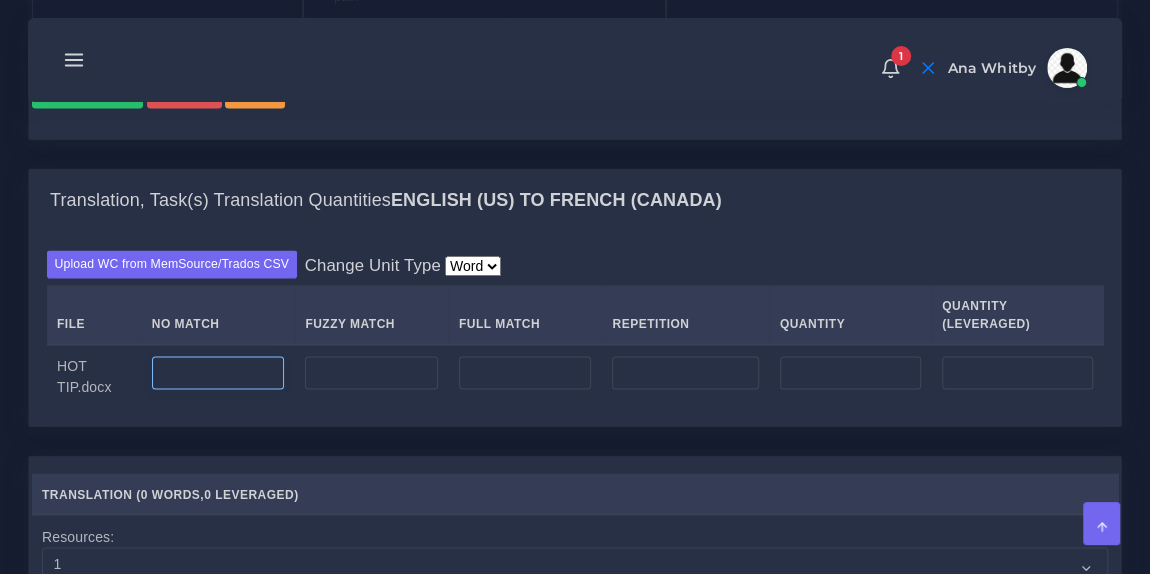 click at bounding box center [218, 373] 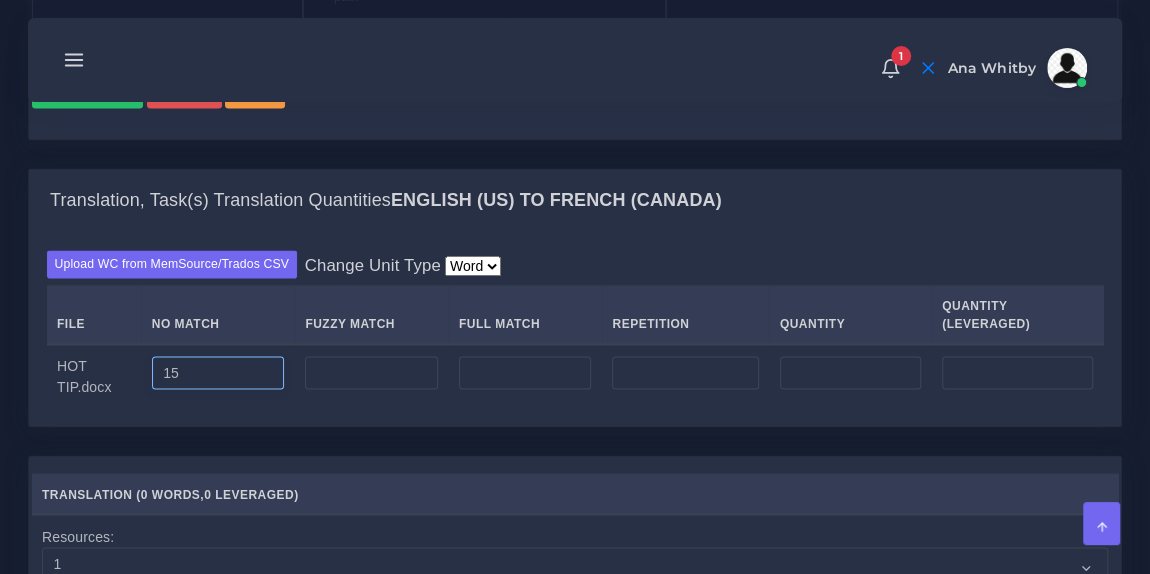 type on "15" 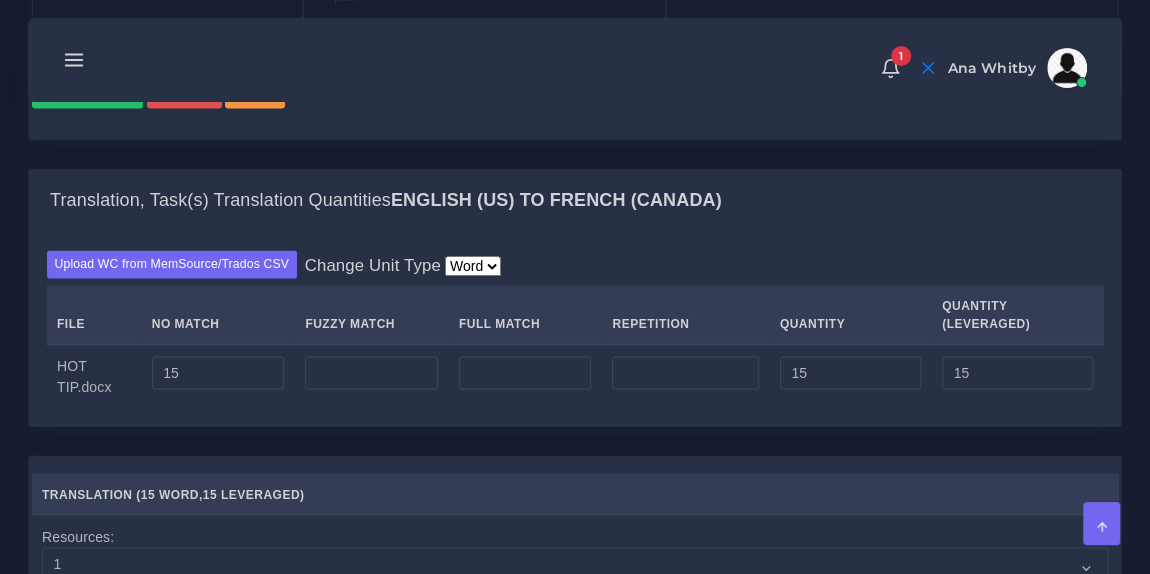 click on "Upload WC from MemSource/Trados CSV
Change Unit Type
Word
File
No Match
Fuzzy Match Full Match Repetition Quantity Quantity (Leveraged) 15" at bounding box center (575, 329) 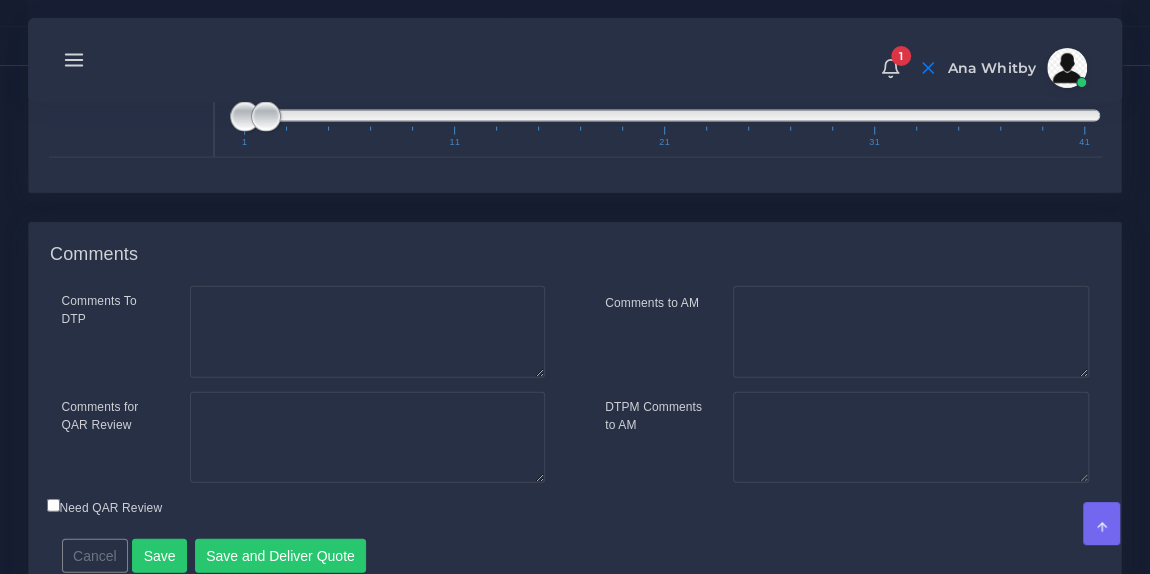 scroll, scrollTop: 2132, scrollLeft: 0, axis: vertical 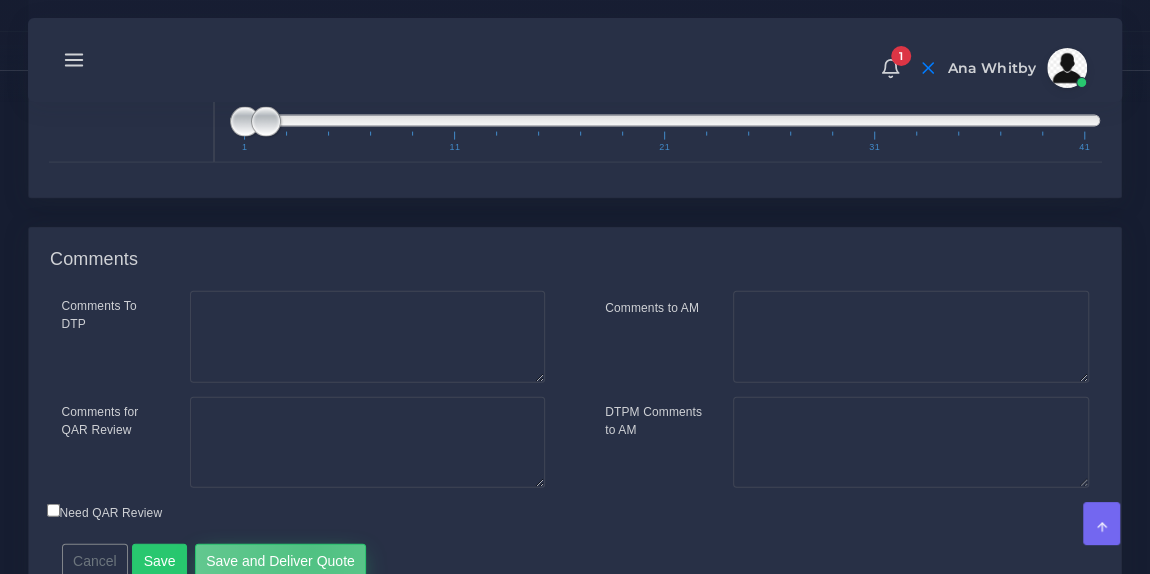 click on "Save and  Deliver Quote" at bounding box center (281, 561) 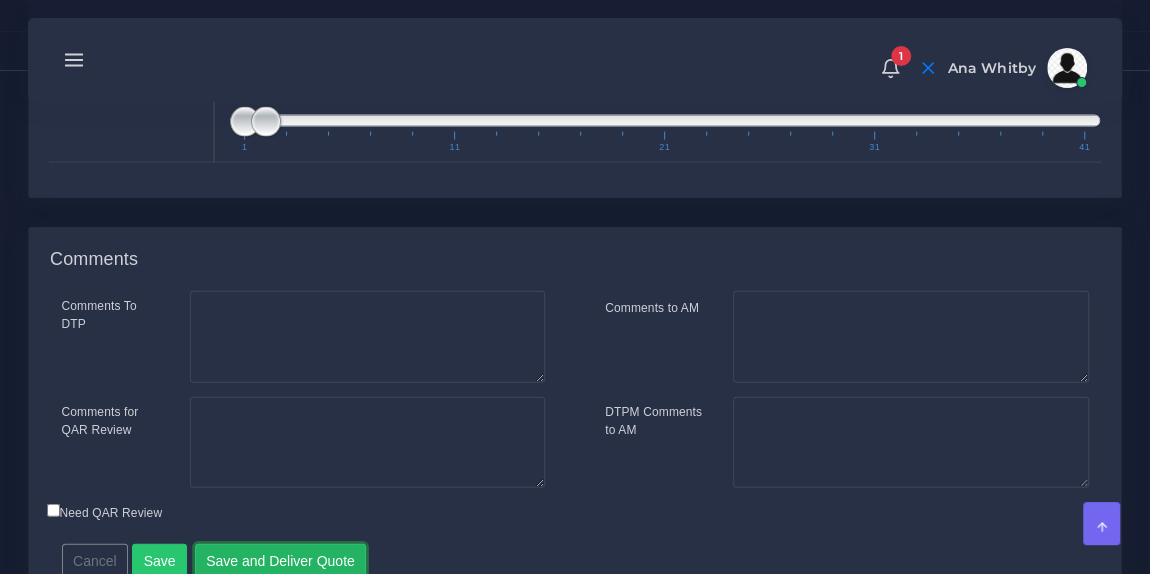 type 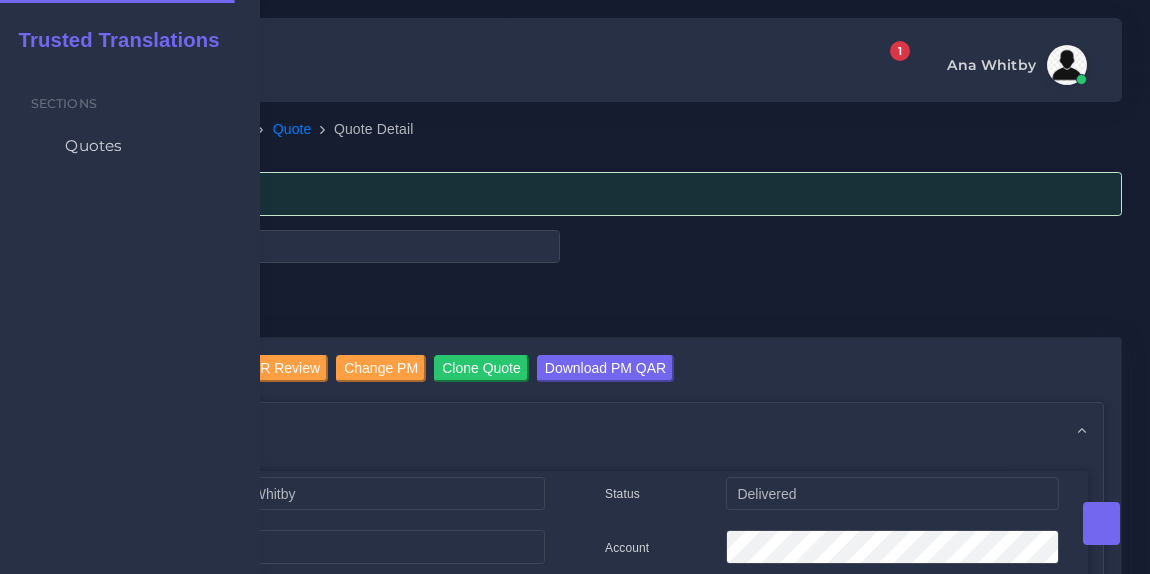 scroll, scrollTop: 0, scrollLeft: 0, axis: both 